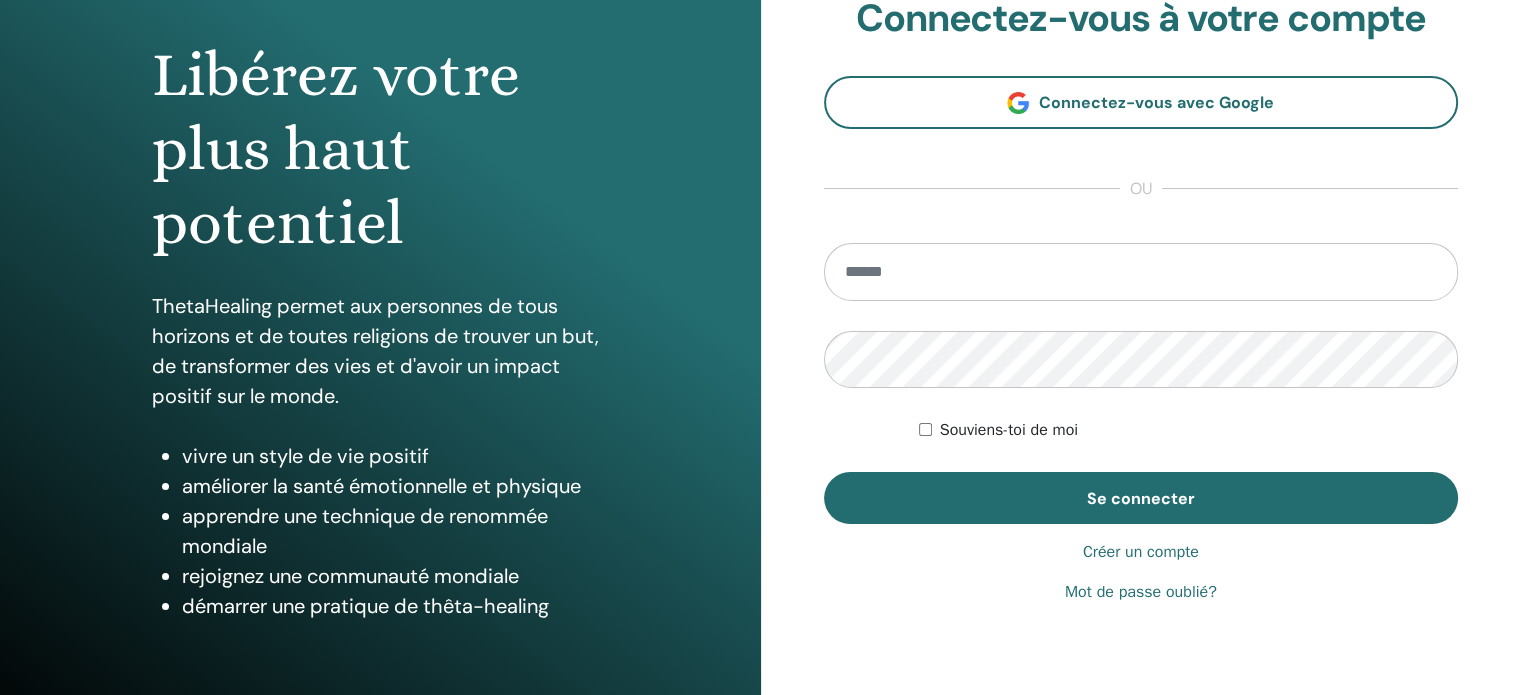 scroll, scrollTop: 200, scrollLeft: 0, axis: vertical 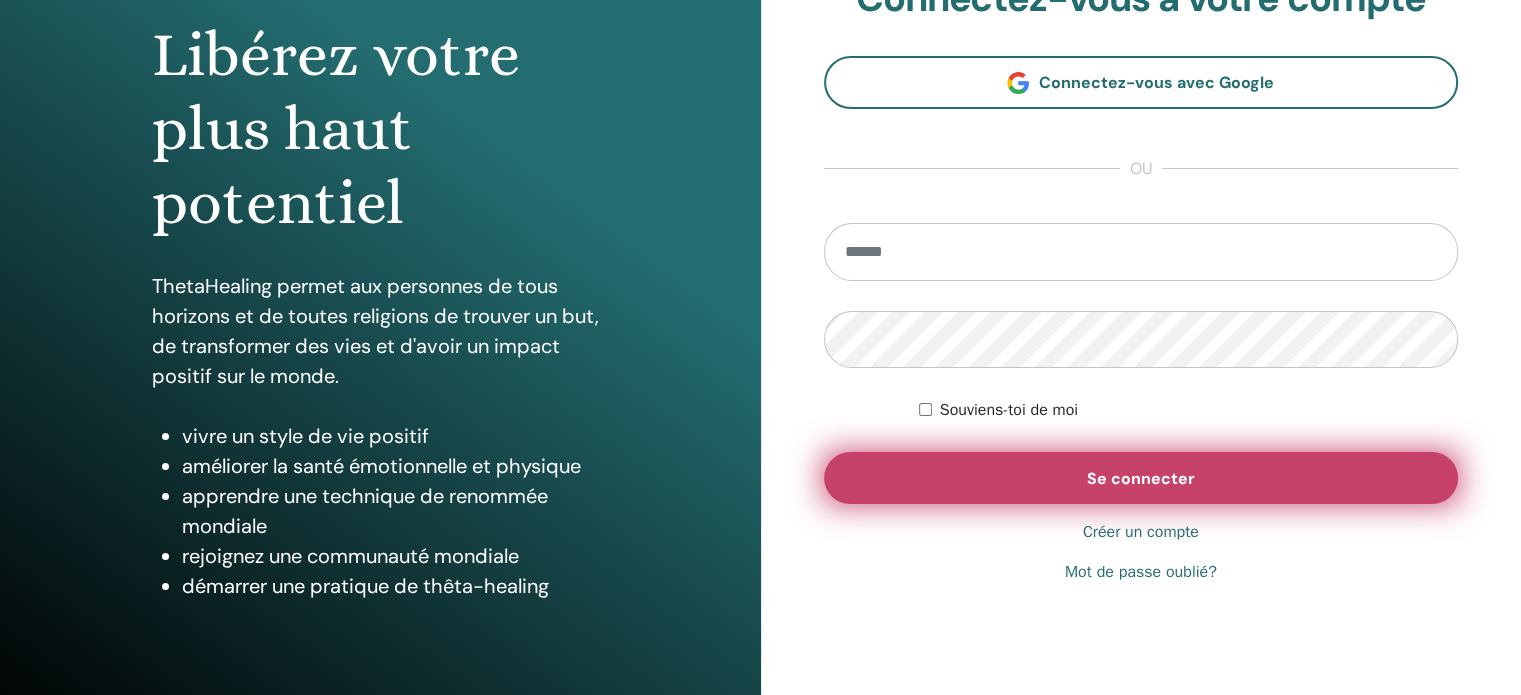 type on "**********" 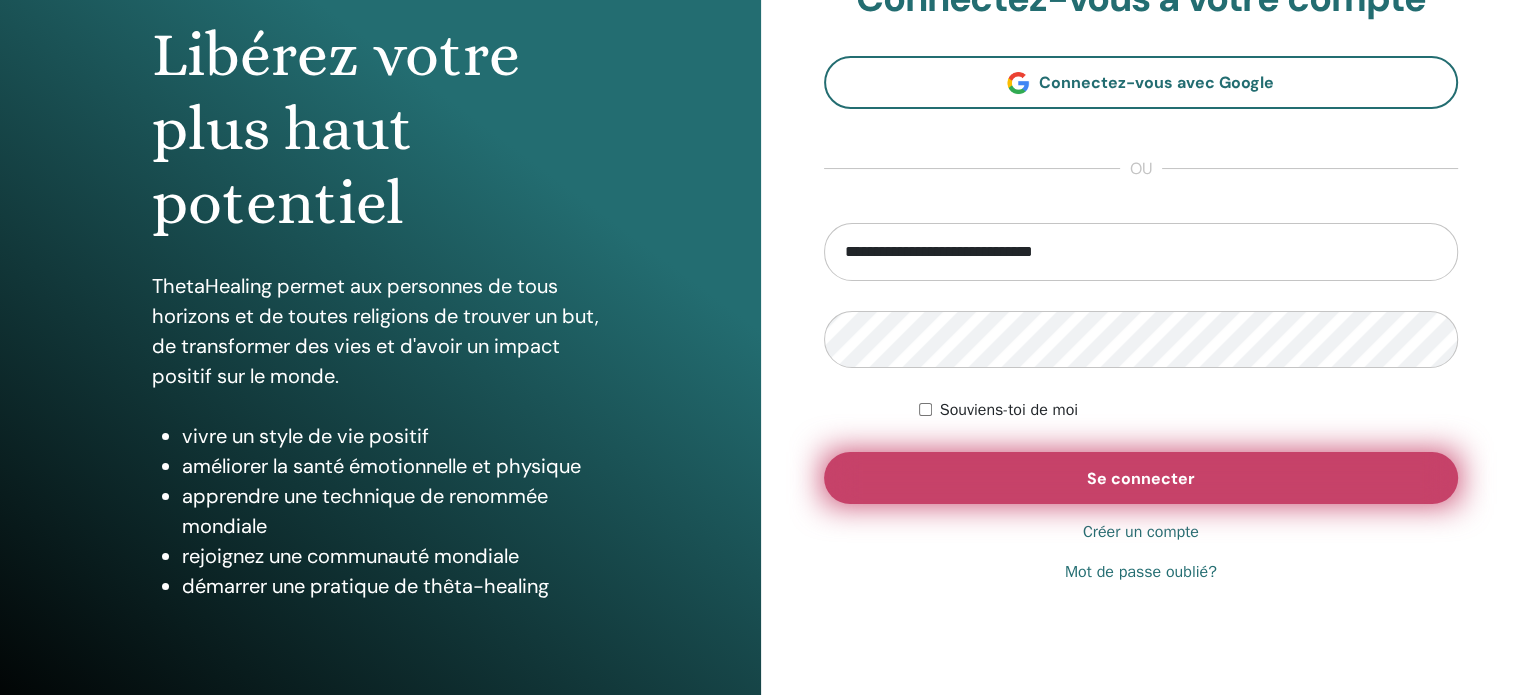 click on "Se connecter" at bounding box center [1141, 478] 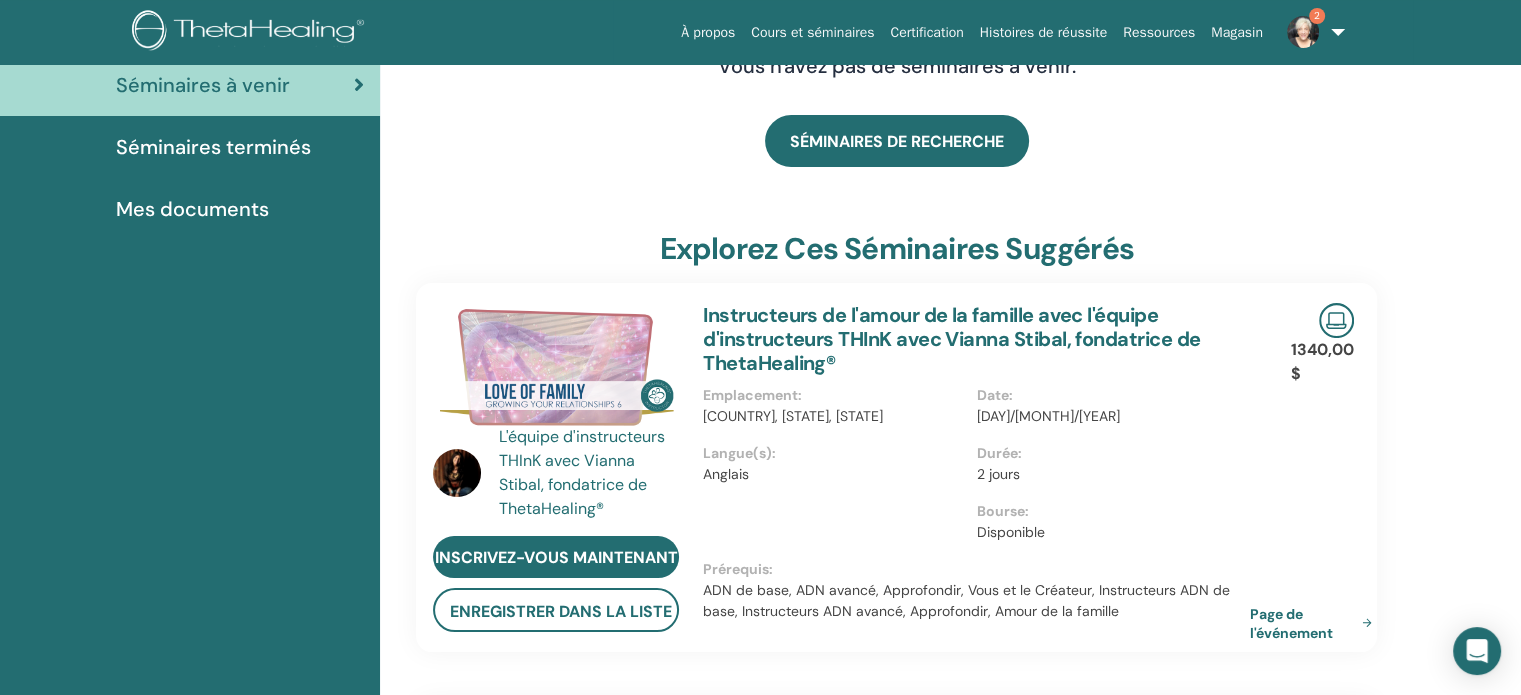scroll, scrollTop: 0, scrollLeft: 0, axis: both 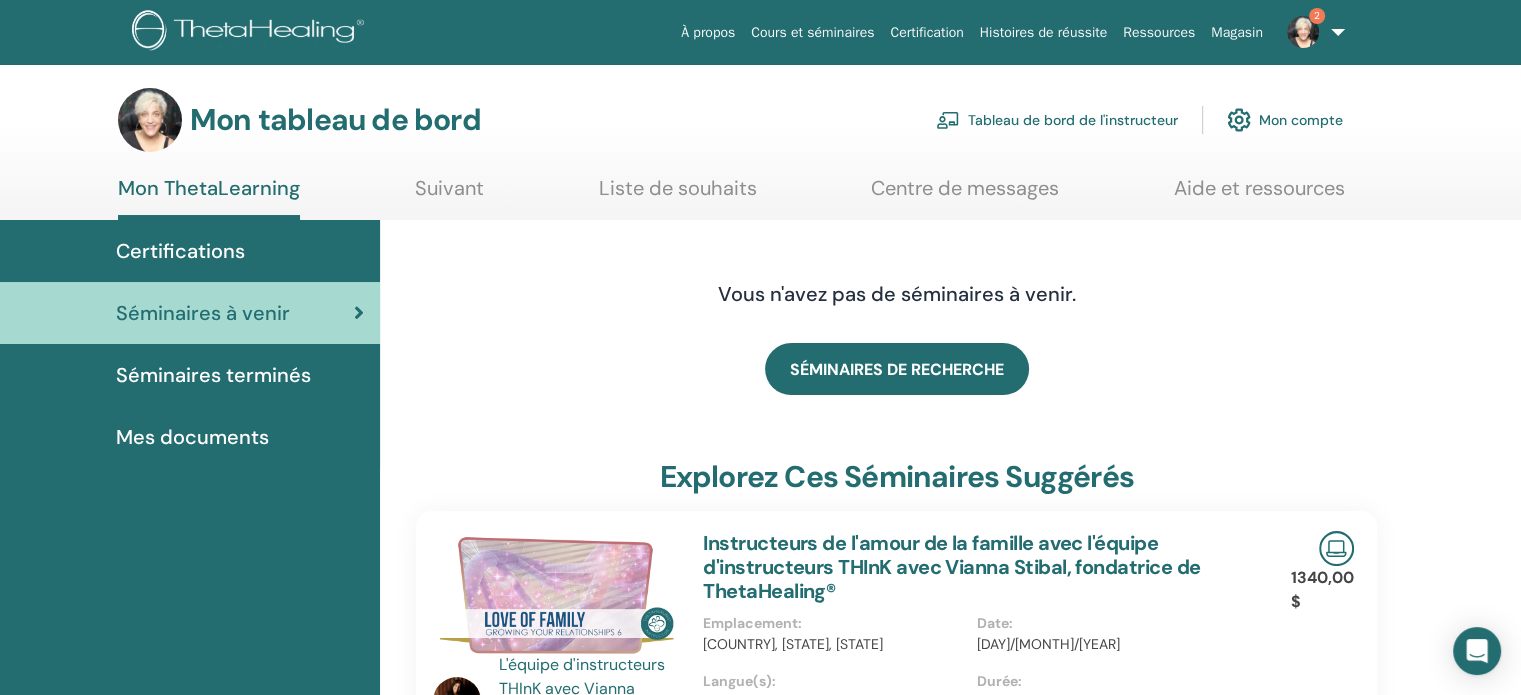 click on "Séminaires terminés" at bounding box center [190, 375] 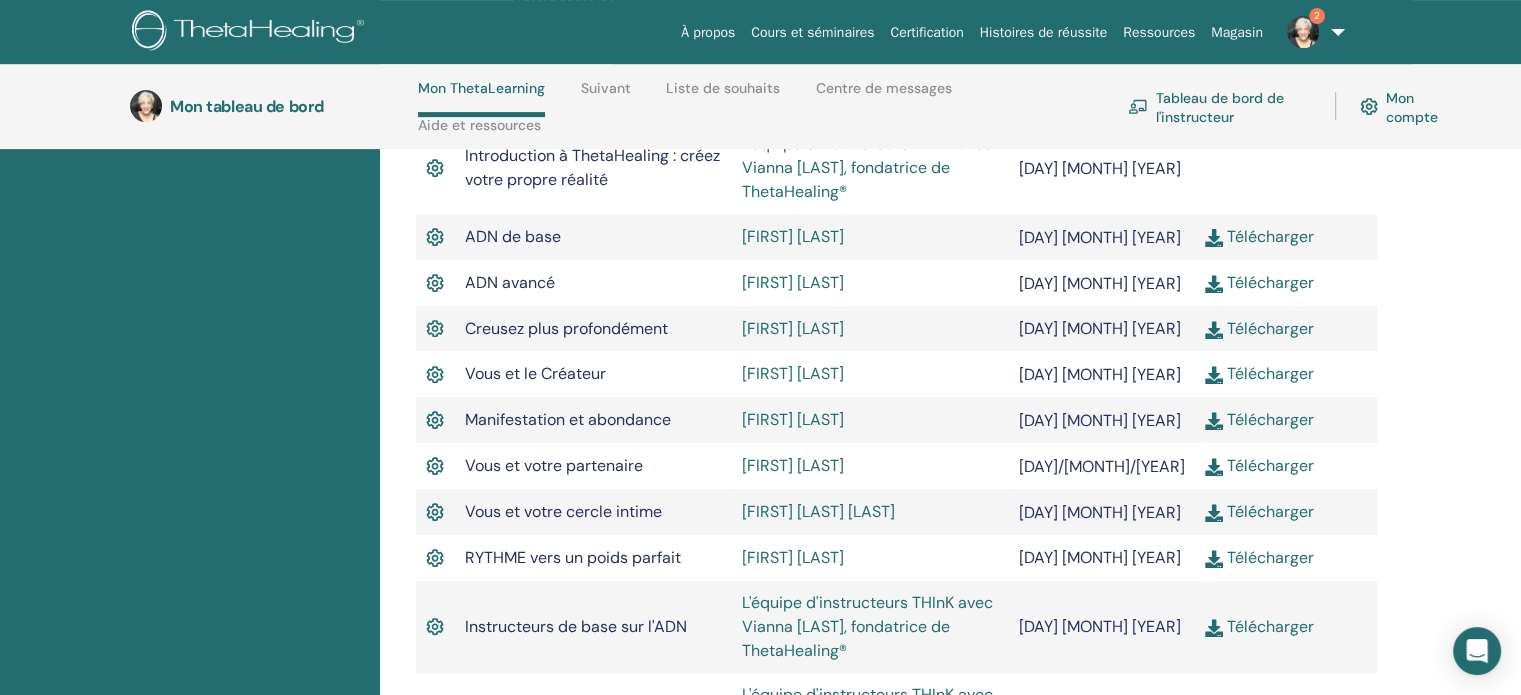 scroll, scrollTop: 684, scrollLeft: 0, axis: vertical 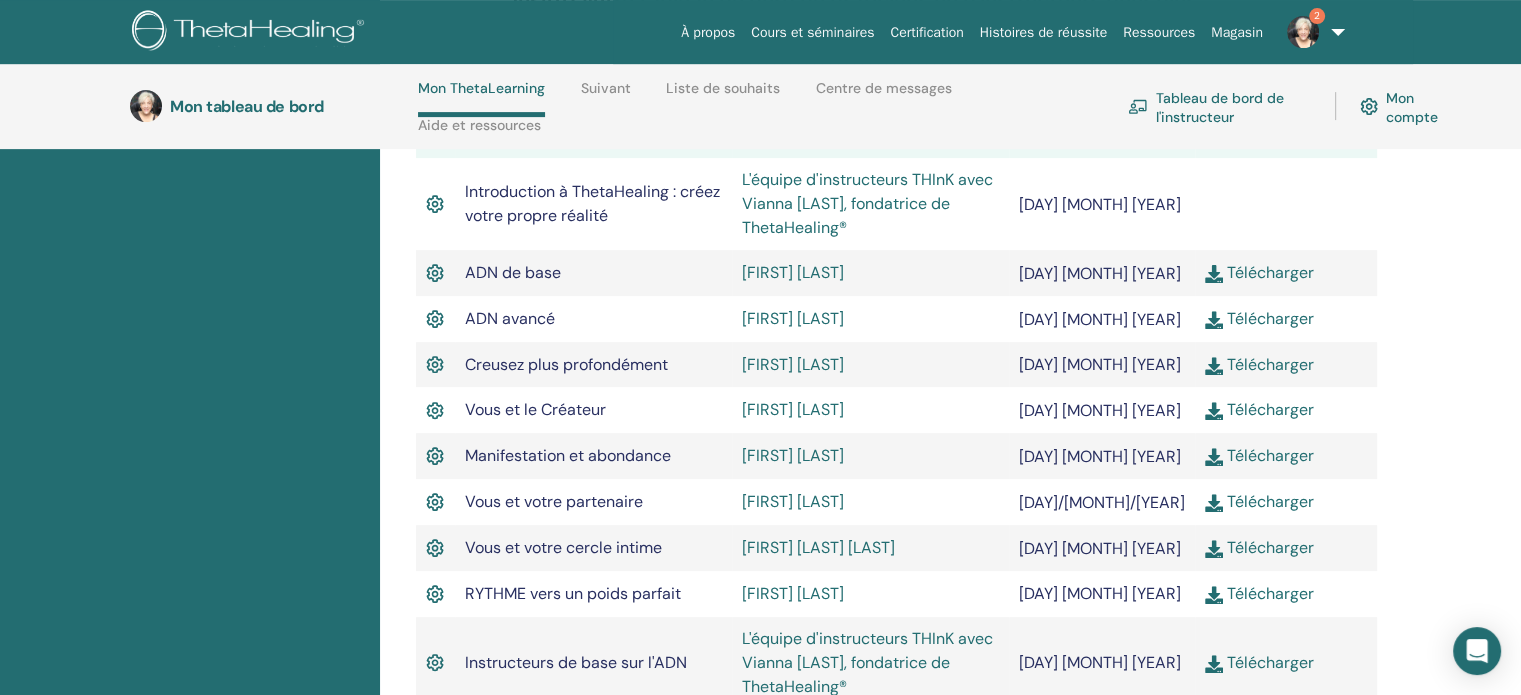 click on "Télécharger" at bounding box center (1270, 272) 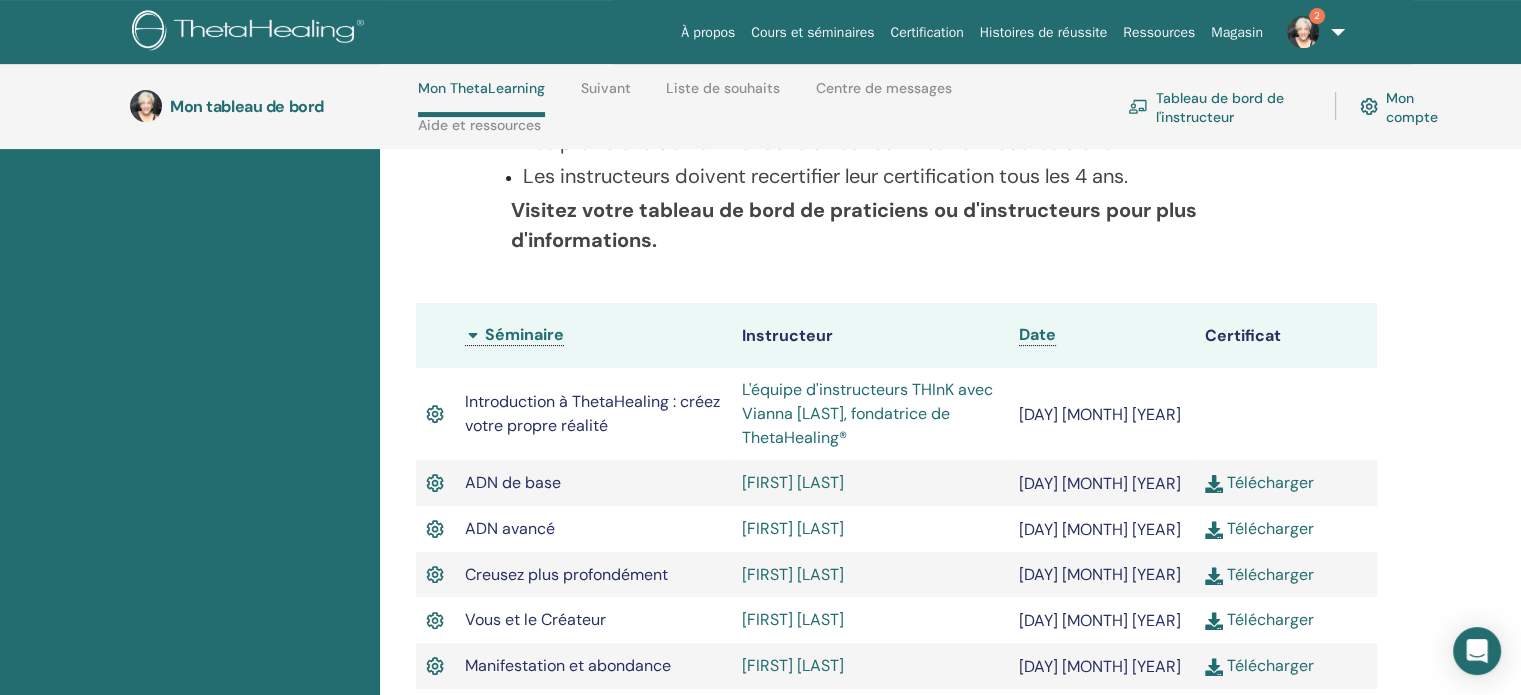scroll, scrollTop: 384, scrollLeft: 0, axis: vertical 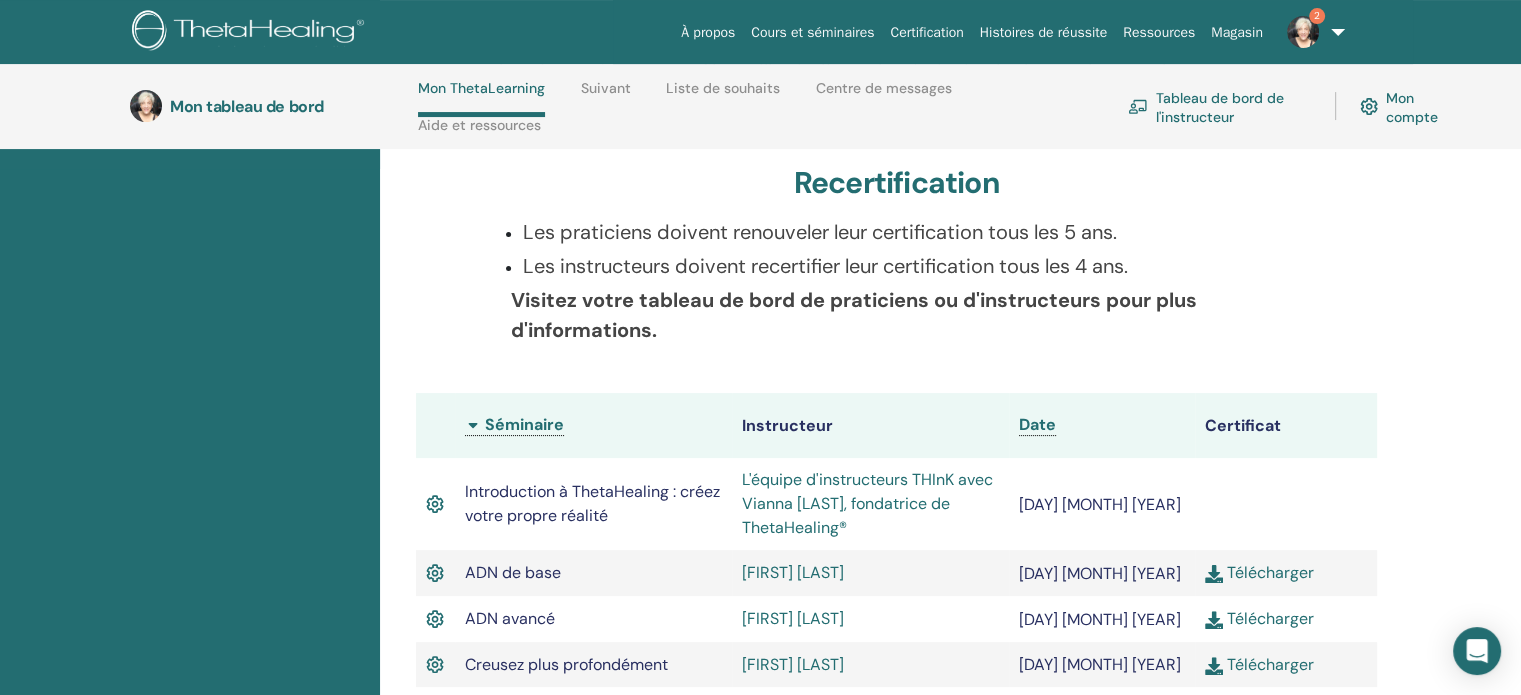 click on "Certification" at bounding box center [926, 32] 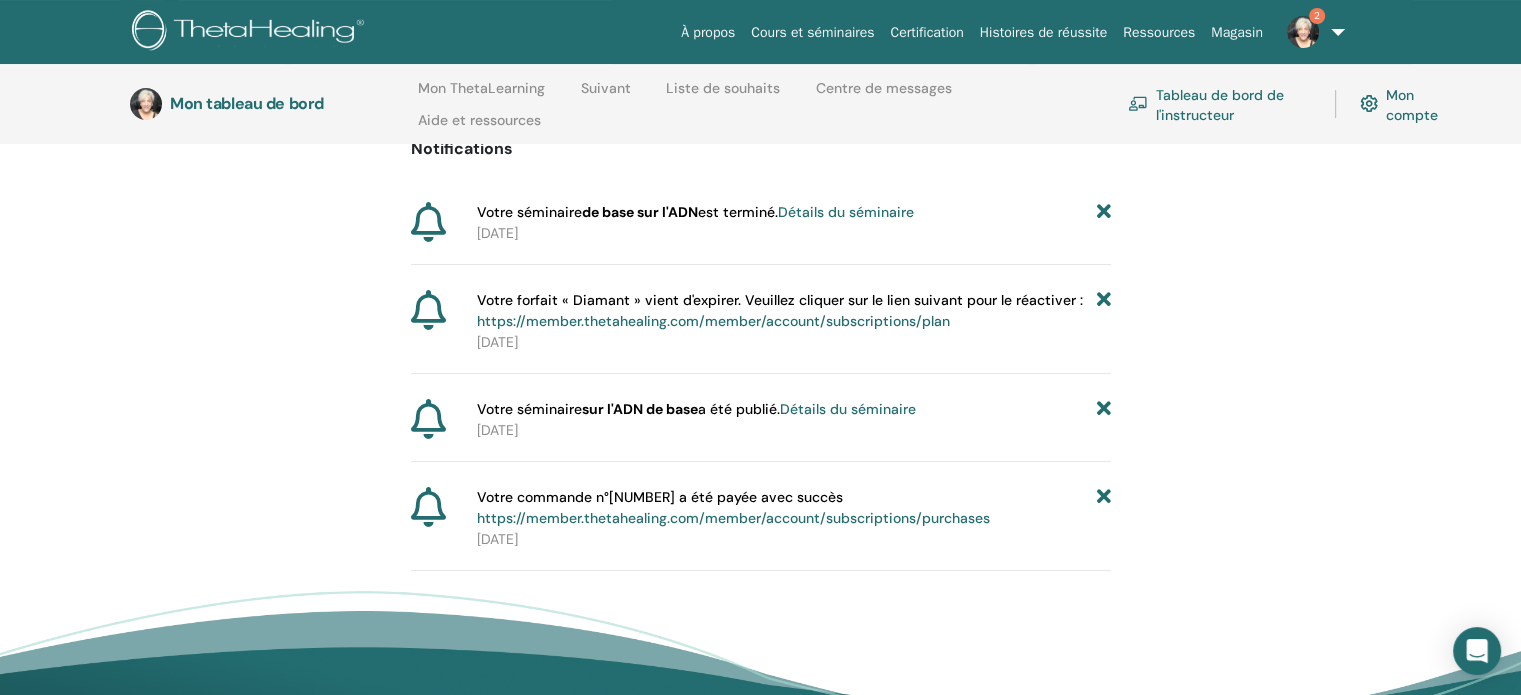 scroll, scrollTop: 180, scrollLeft: 0, axis: vertical 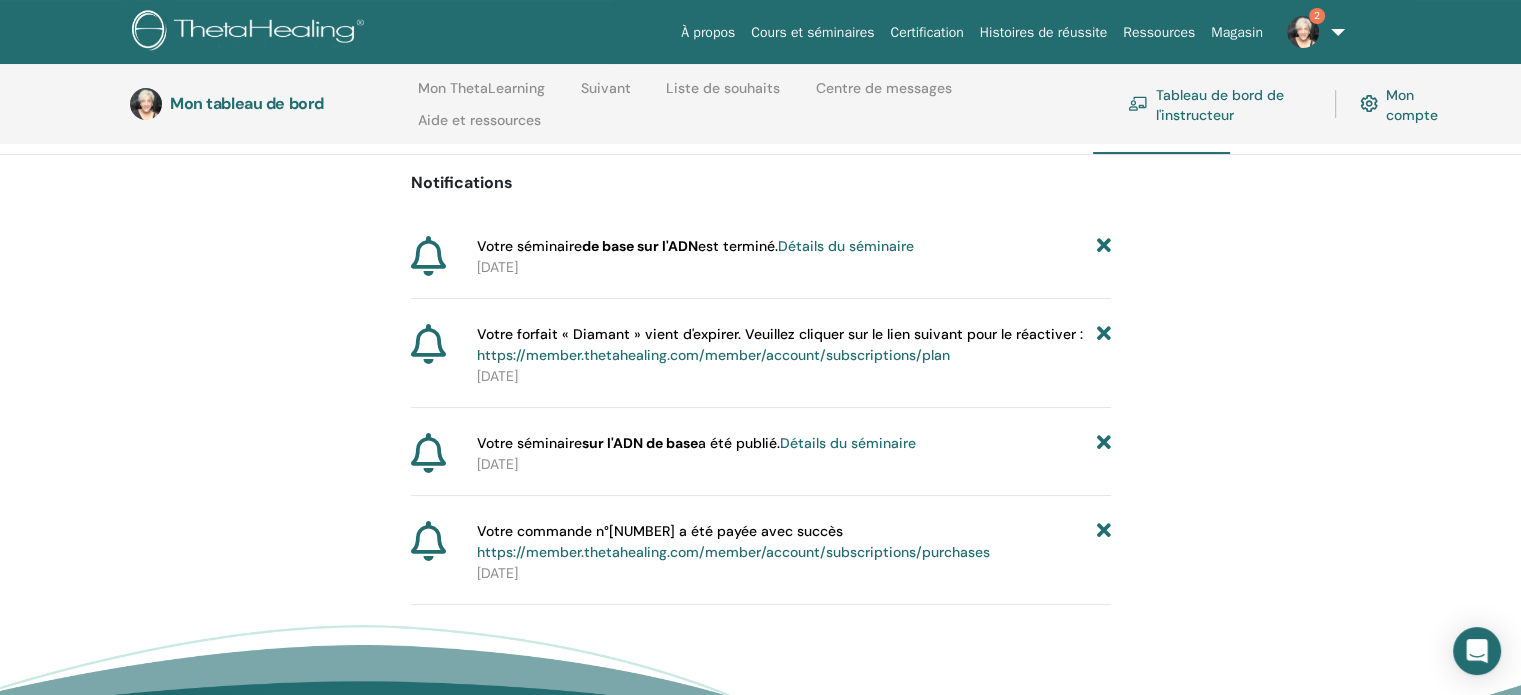 click on "Détails du séminaire" at bounding box center [846, 246] 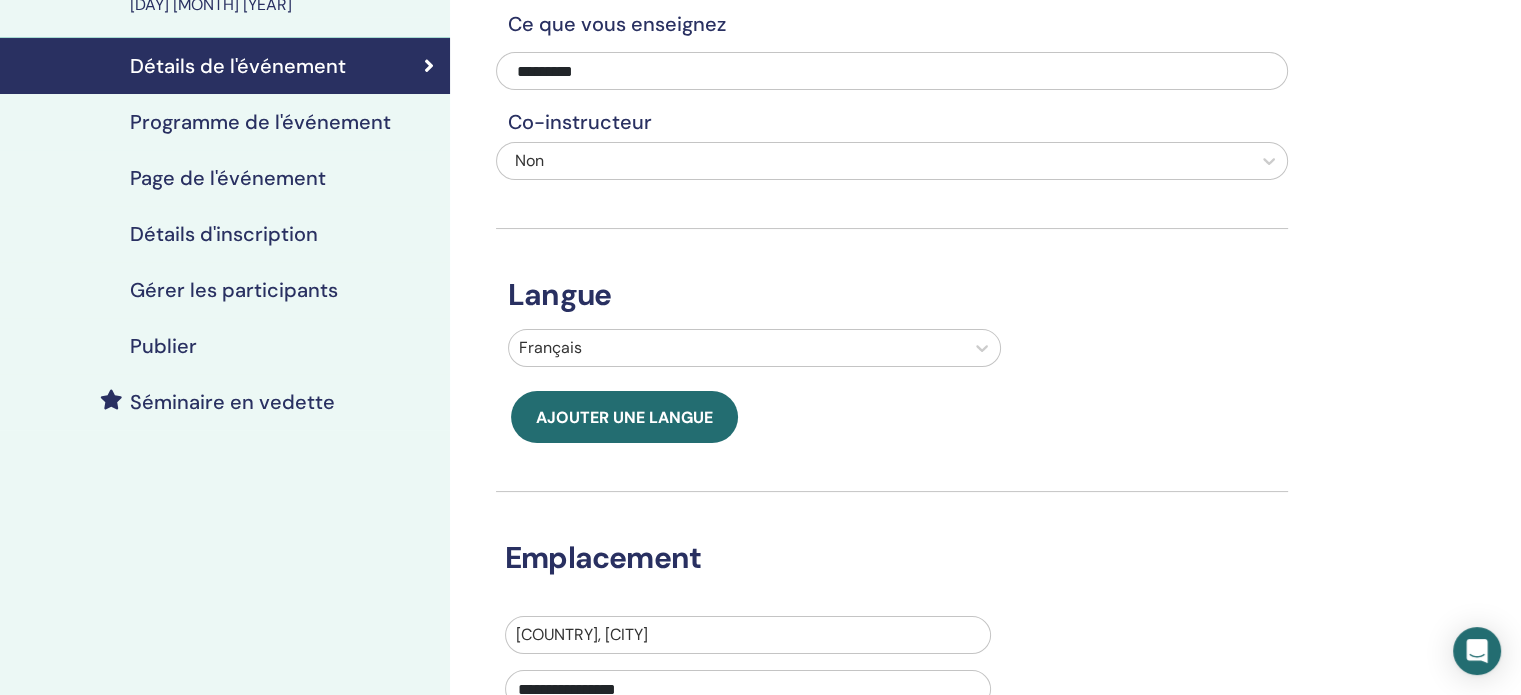 scroll, scrollTop: 0, scrollLeft: 0, axis: both 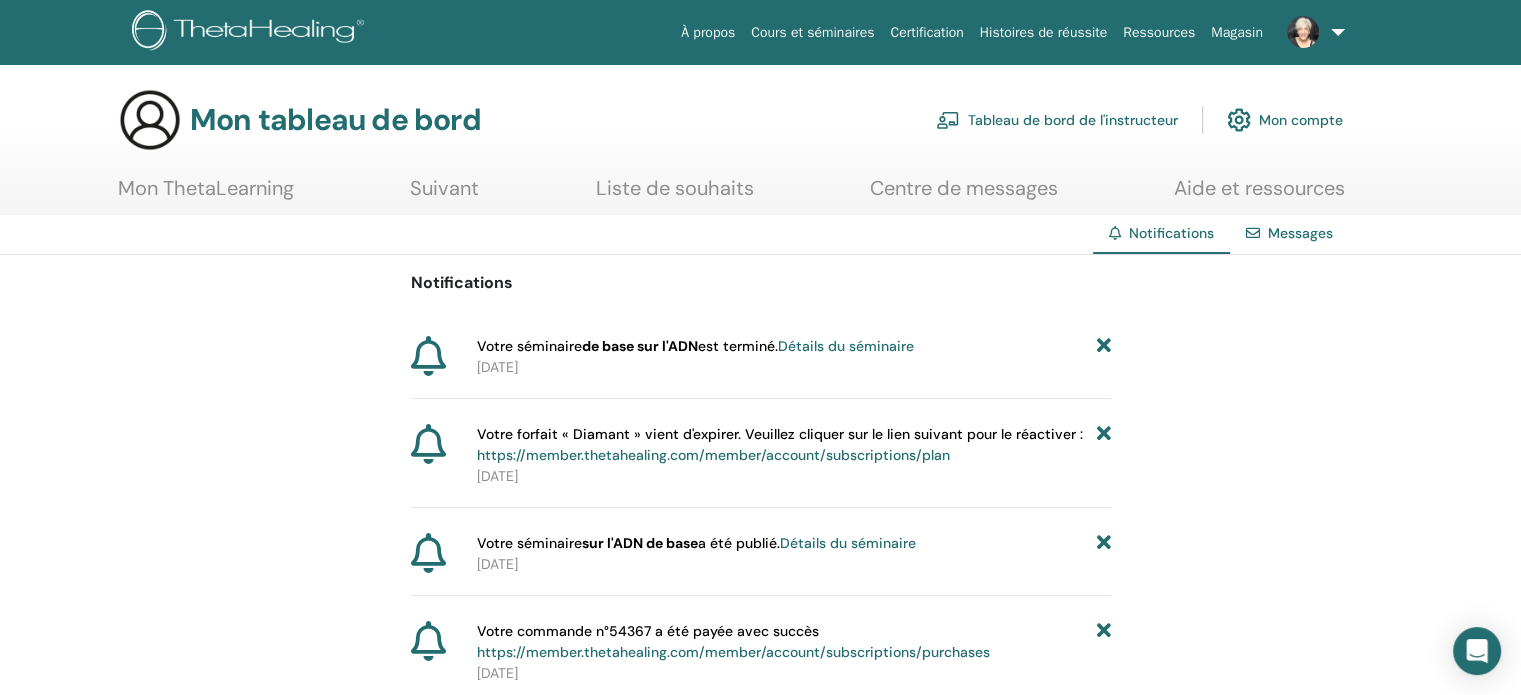 click at bounding box center (1312, 32) 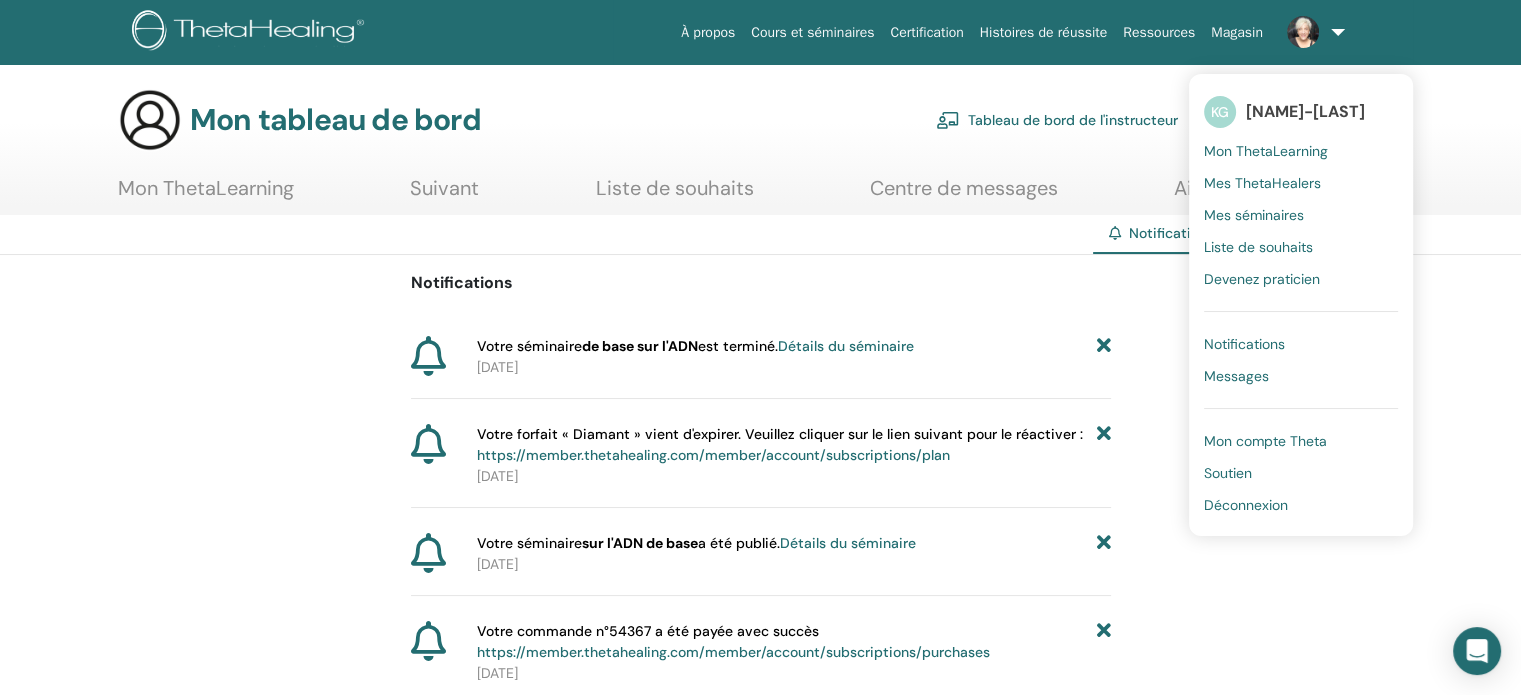 click on "Mes séminaires" at bounding box center [1254, 215] 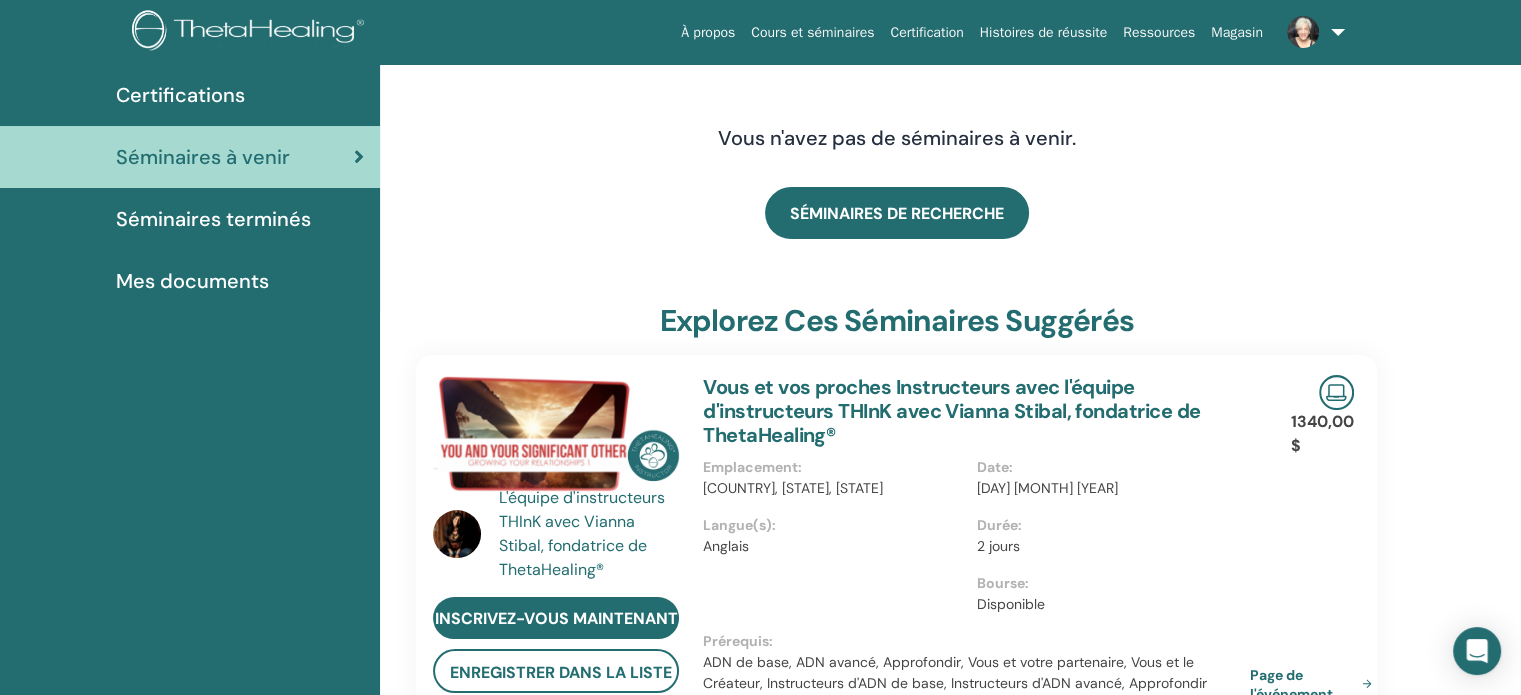 scroll, scrollTop: 0, scrollLeft: 0, axis: both 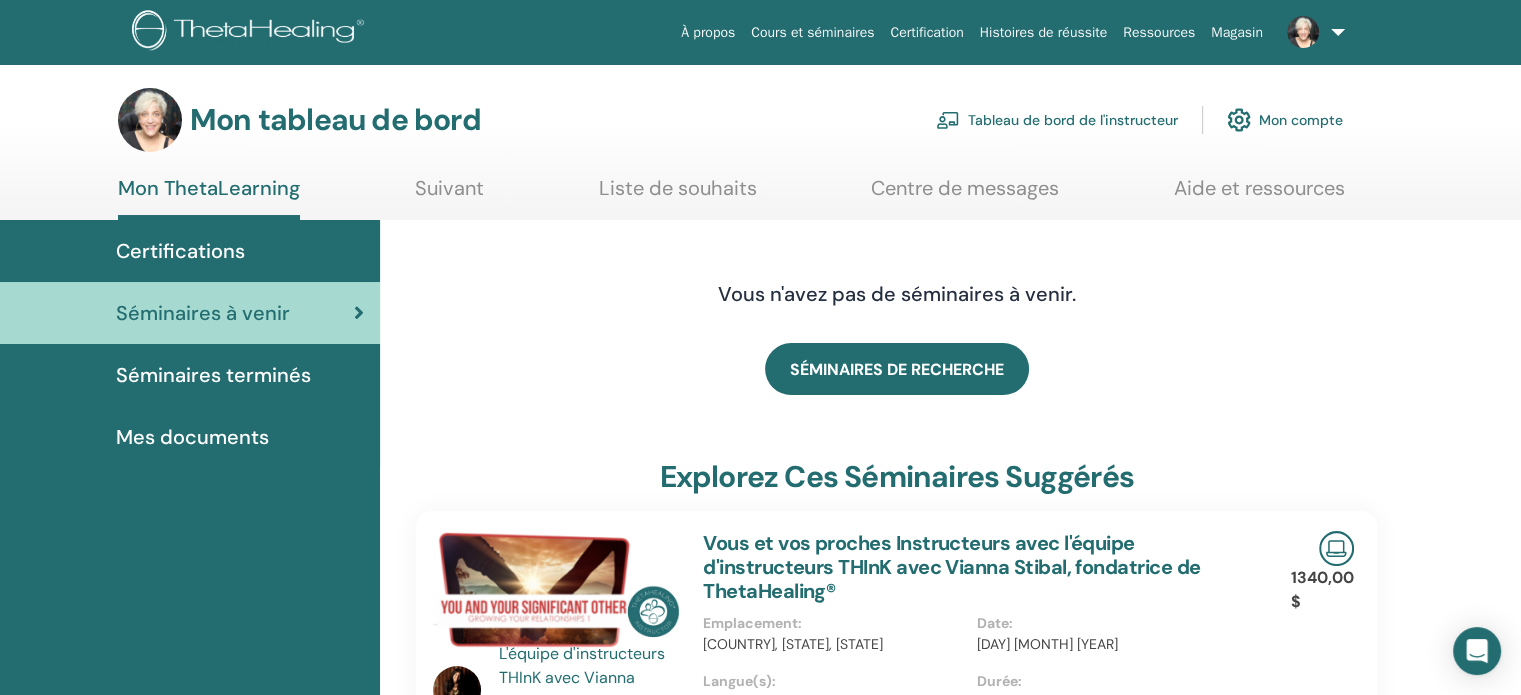 click at bounding box center [1312, 32] 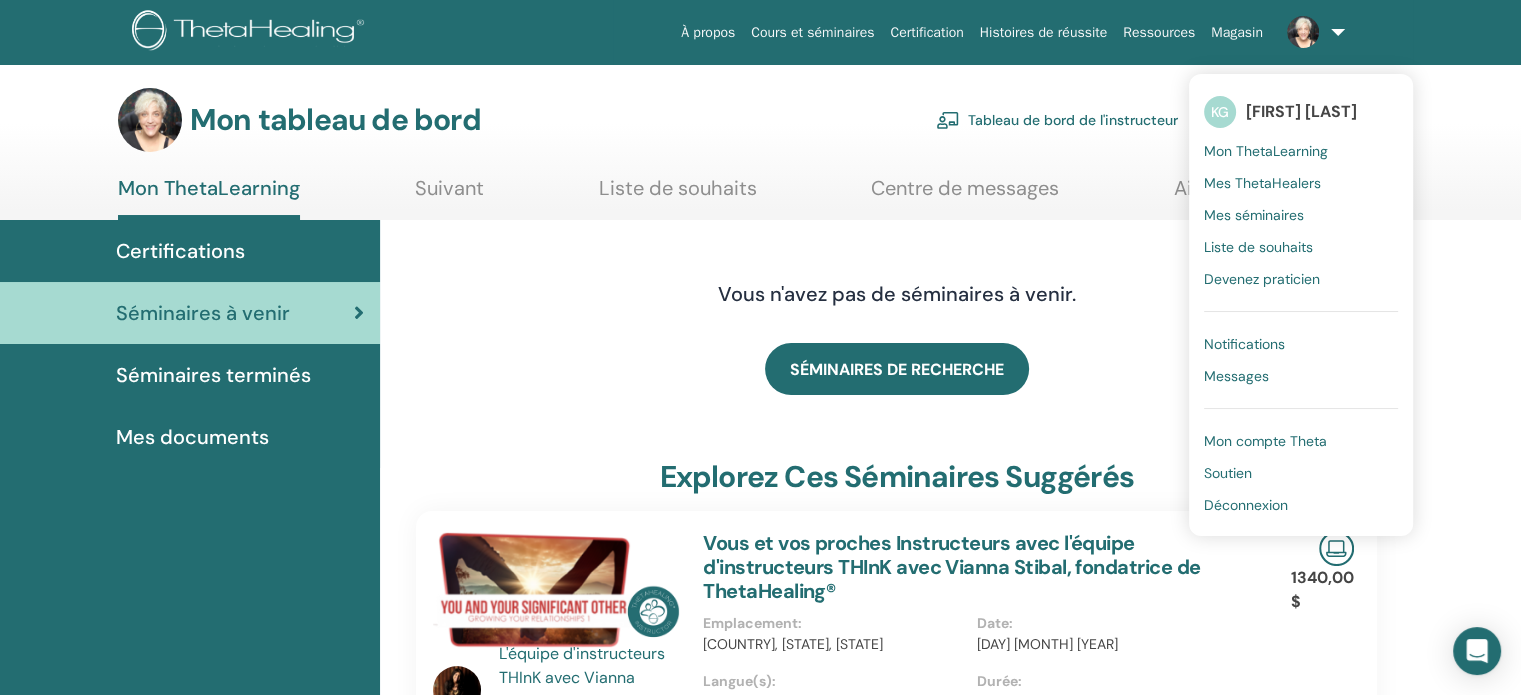 click on "Mon ThetaLearning" at bounding box center [1266, 151] 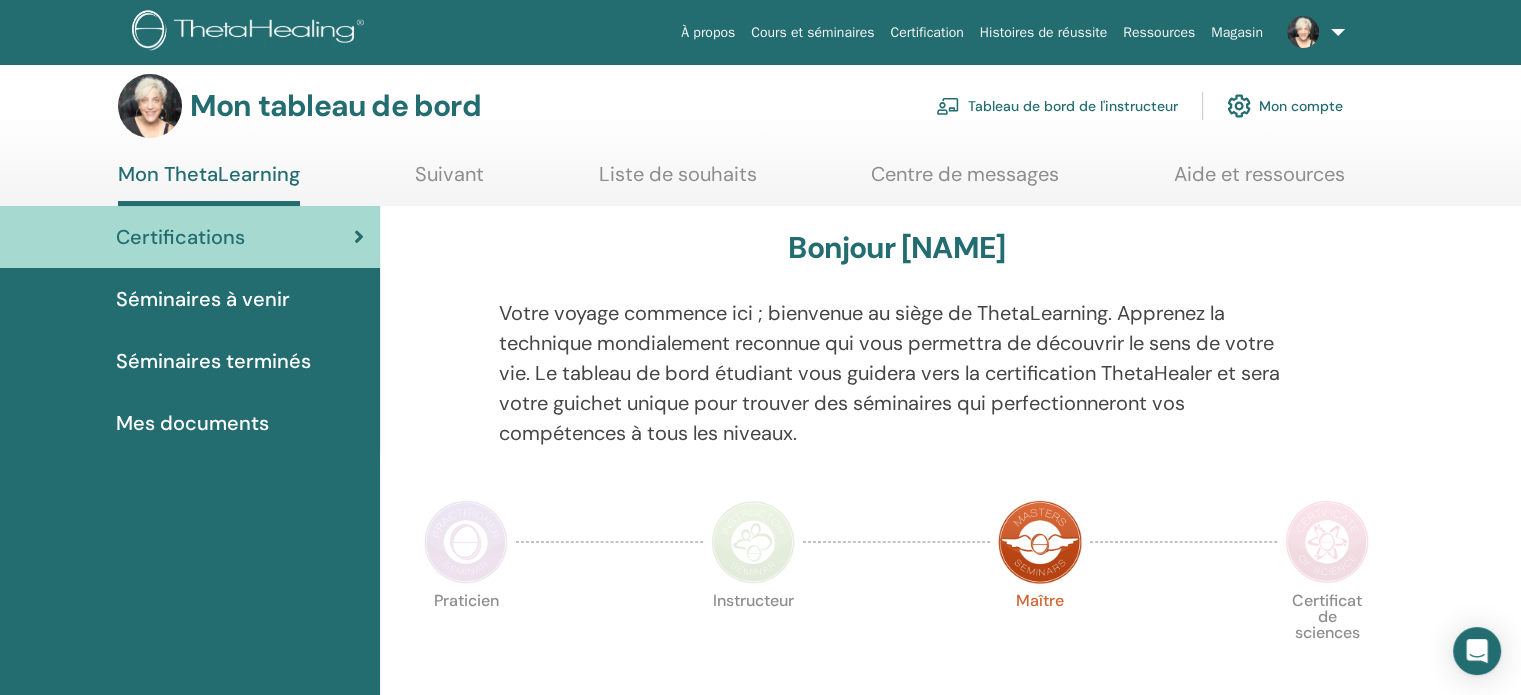 scroll, scrollTop: 0, scrollLeft: 0, axis: both 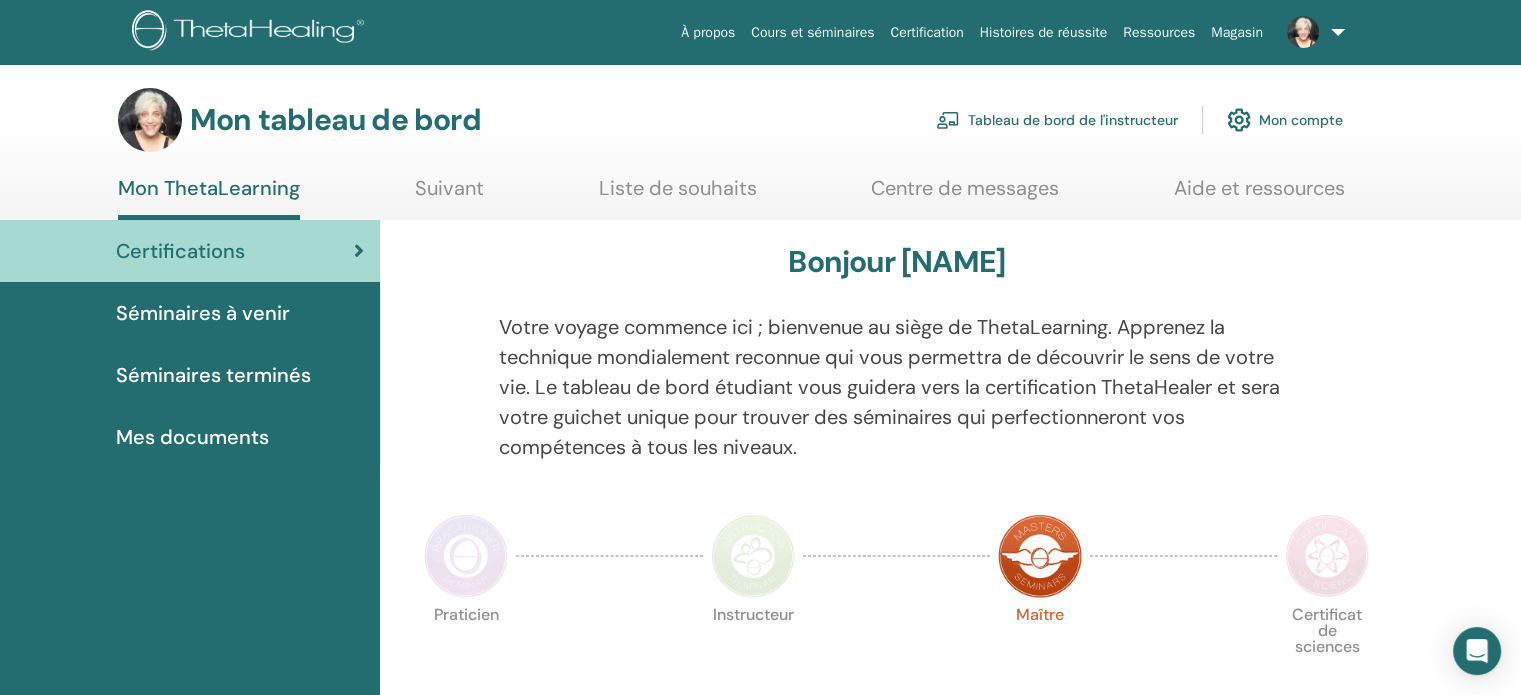 click at bounding box center [1312, 32] 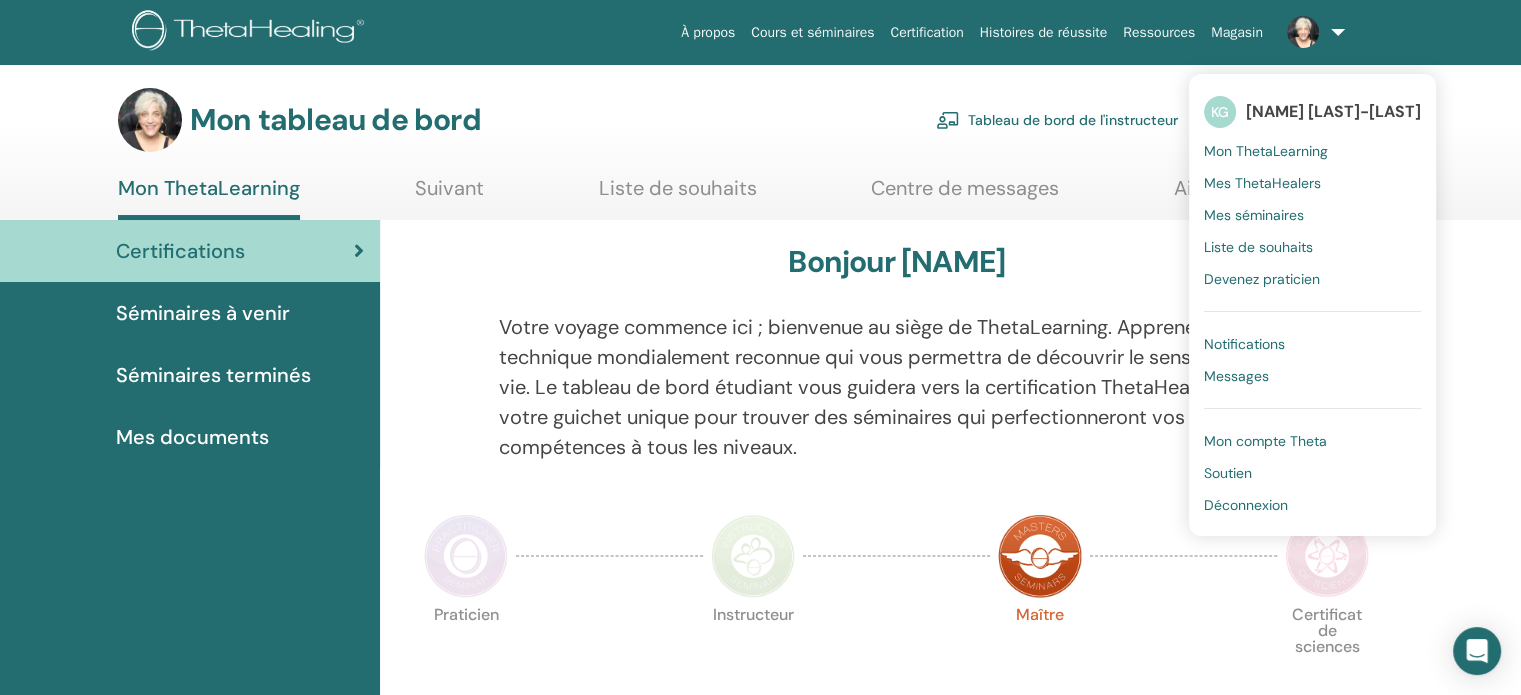 click on "Mes ThetaHealers" at bounding box center [1262, 183] 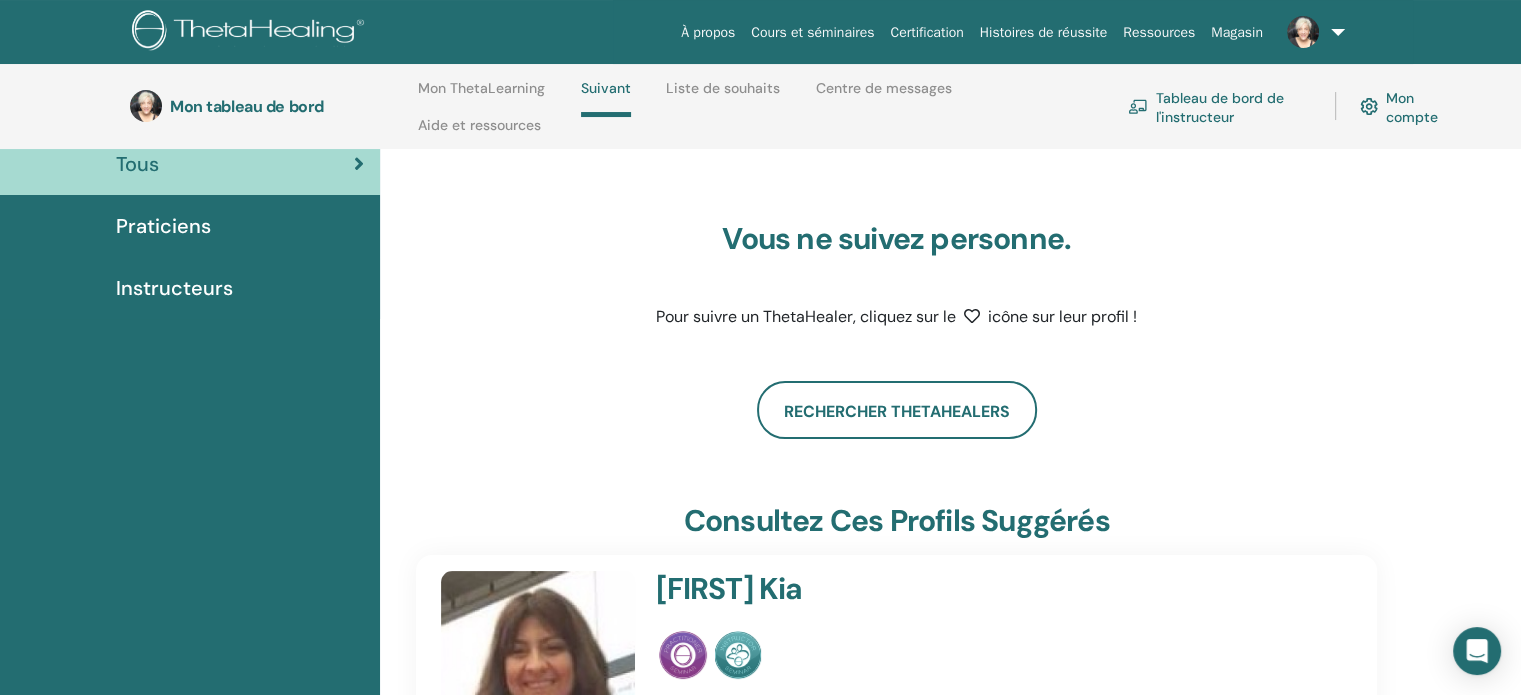 scroll, scrollTop: 0, scrollLeft: 0, axis: both 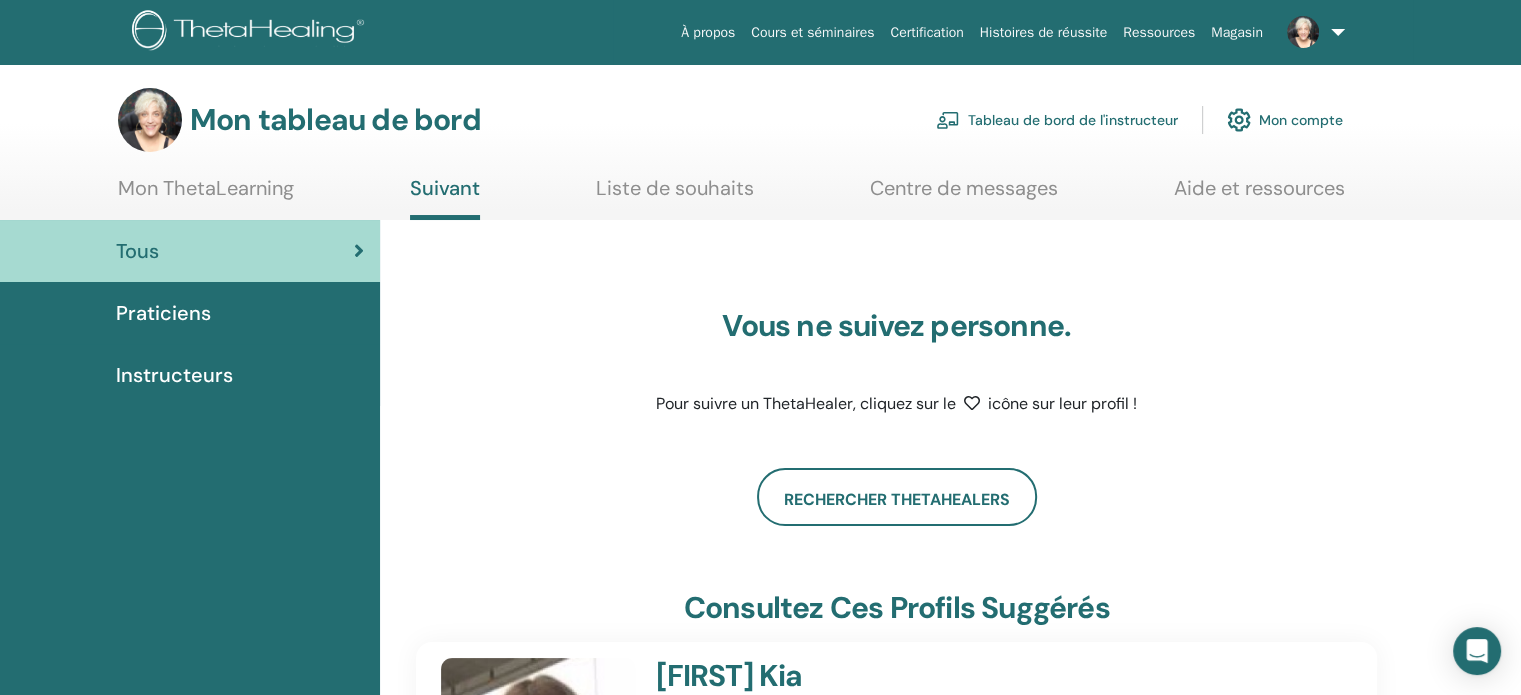 click at bounding box center (1312, 32) 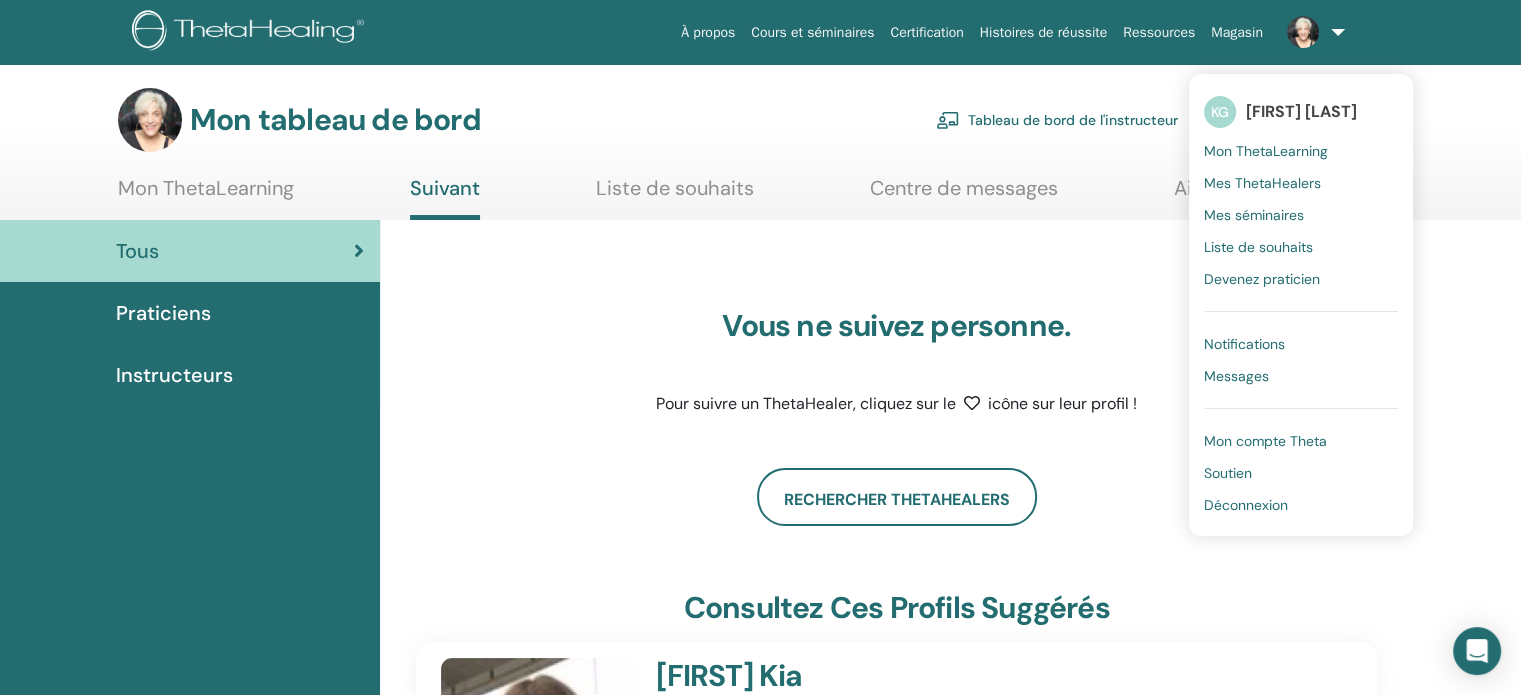 click on "Mes séminaires" at bounding box center (1254, 215) 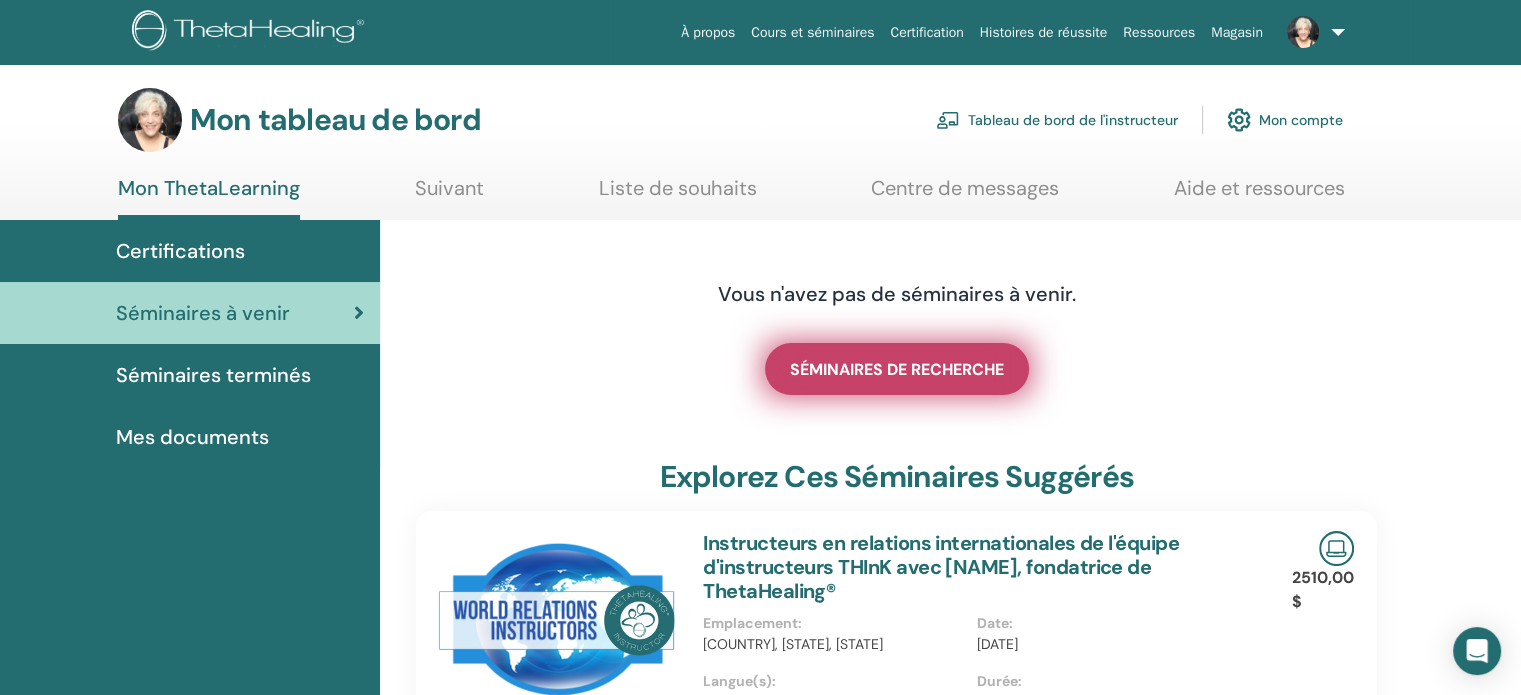 scroll, scrollTop: 100, scrollLeft: 0, axis: vertical 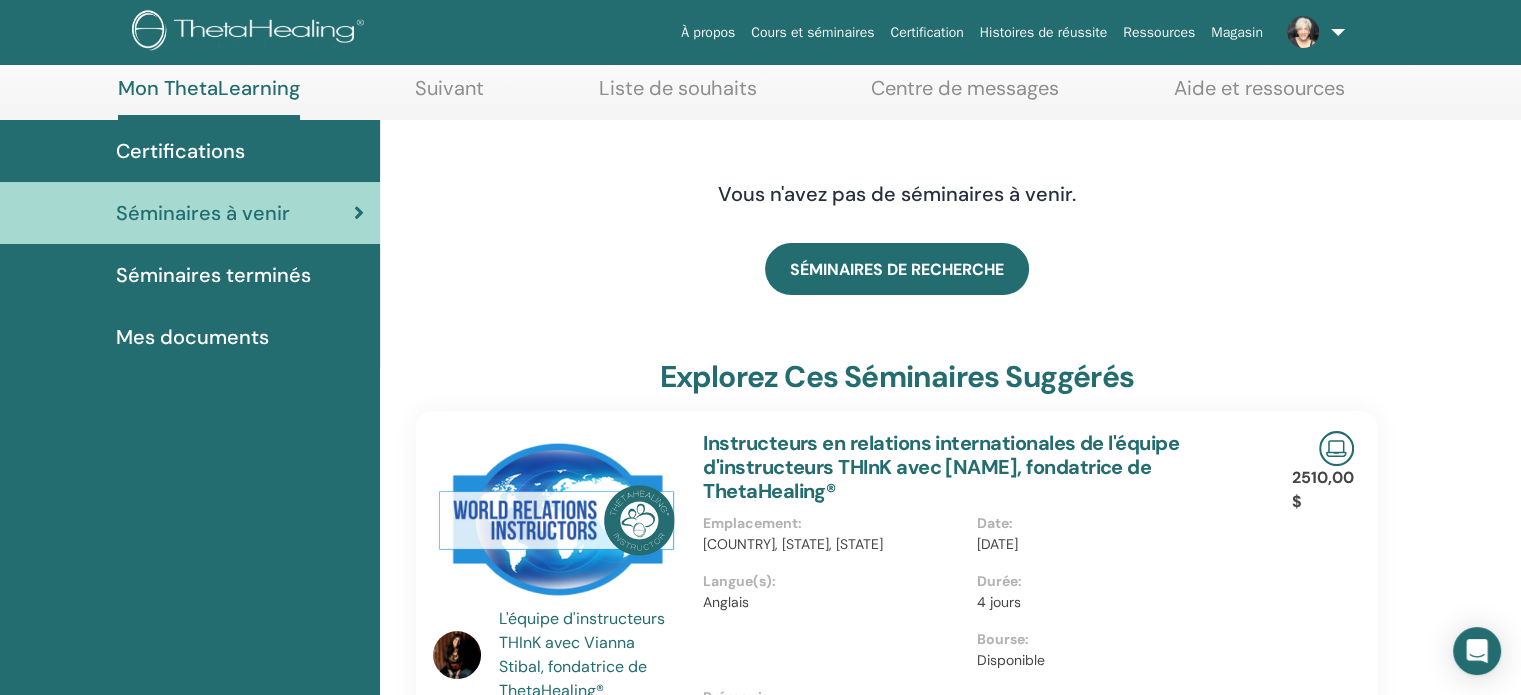 click on "Séminaires terminés" at bounding box center (213, 275) 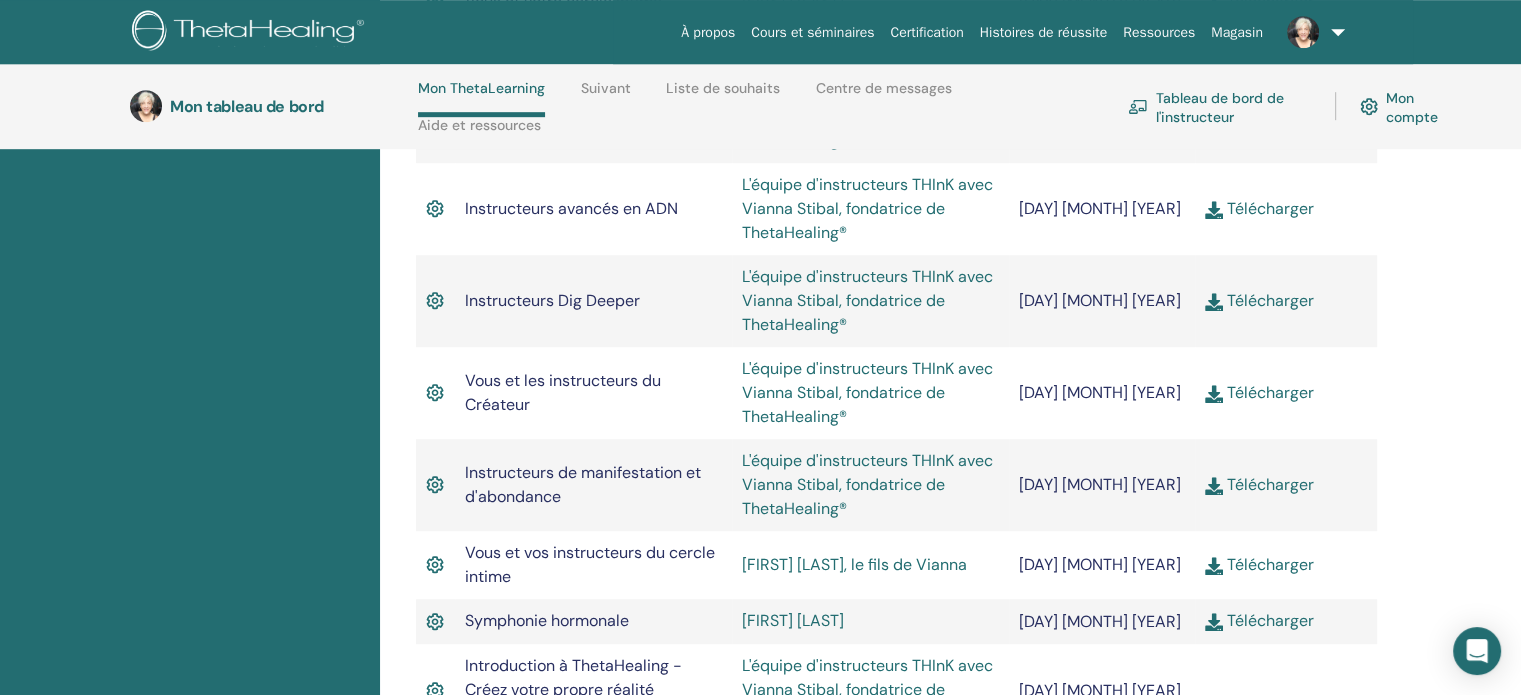 scroll, scrollTop: 1330, scrollLeft: 0, axis: vertical 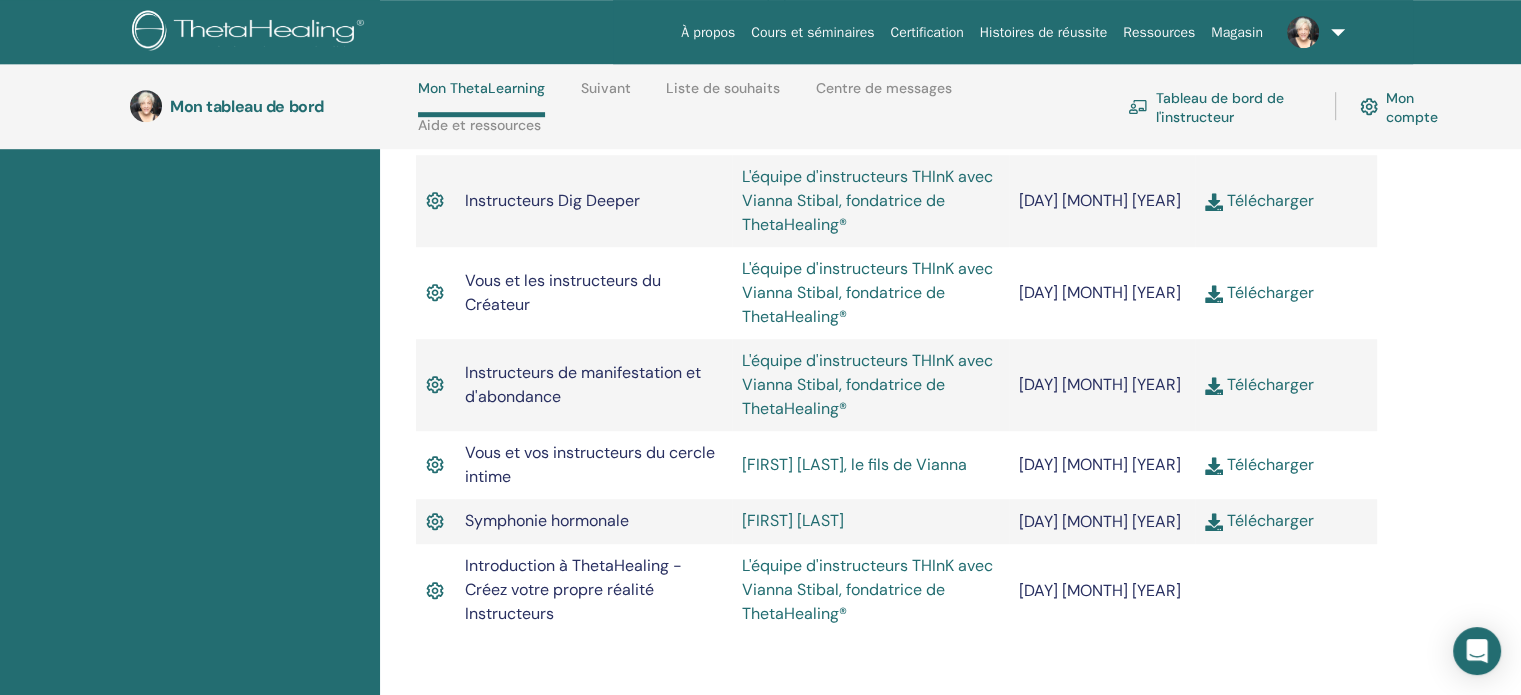 click on "Télécharger" at bounding box center [1270, 464] 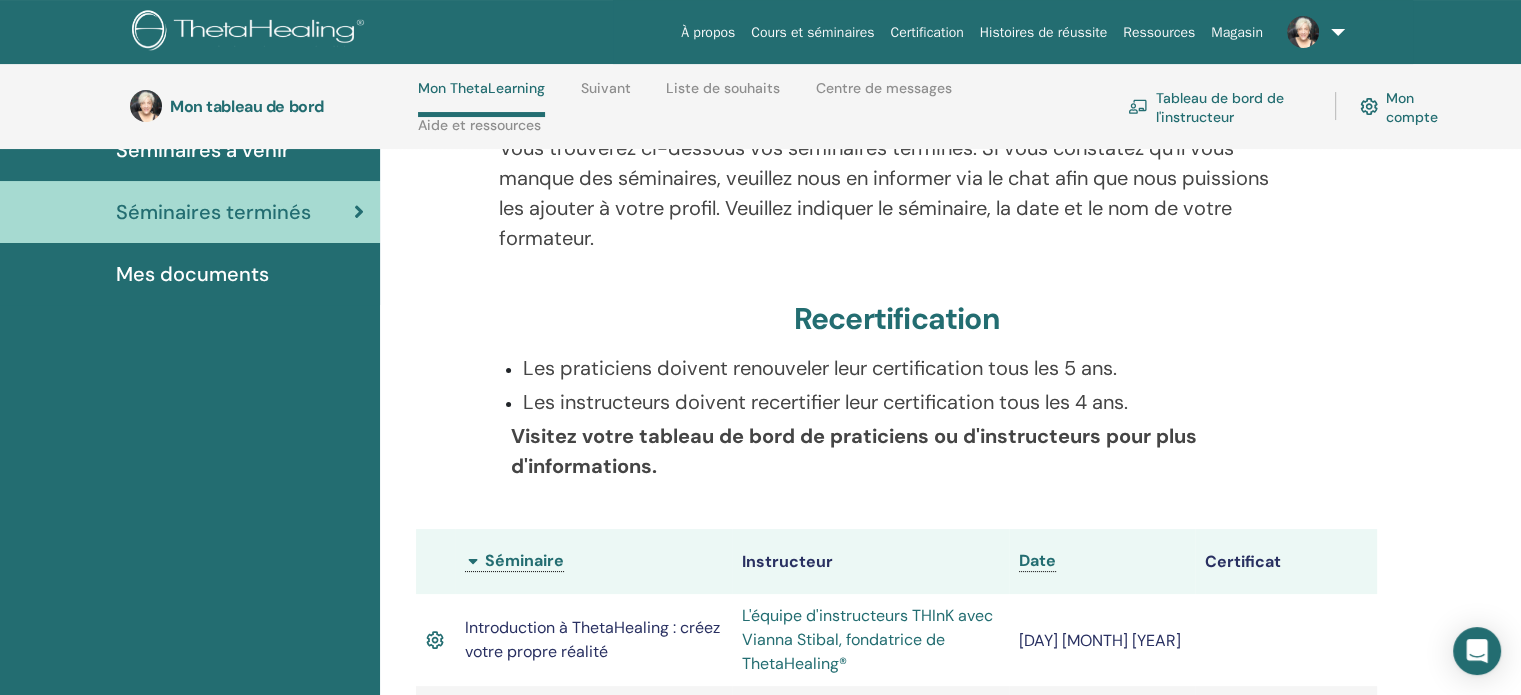 scroll, scrollTop: 0, scrollLeft: 0, axis: both 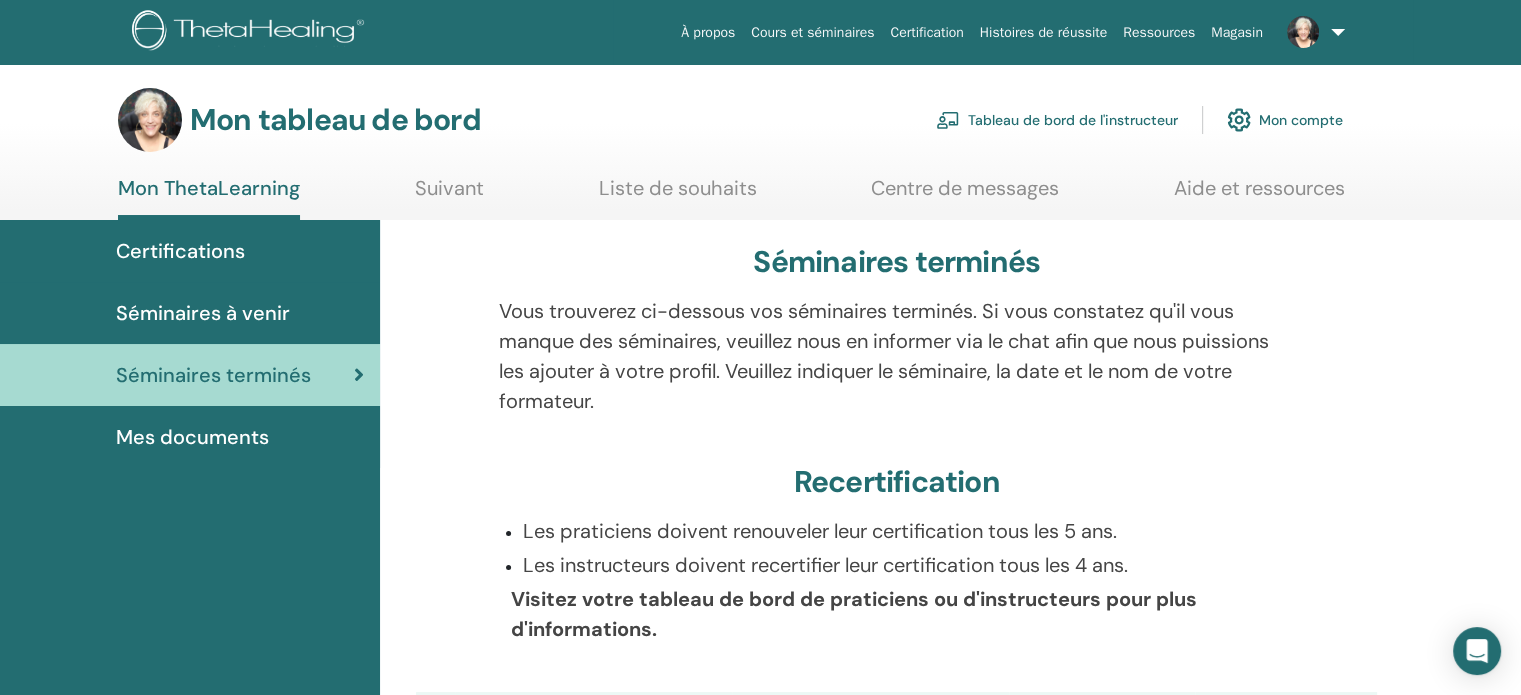 click at bounding box center [1312, 32] 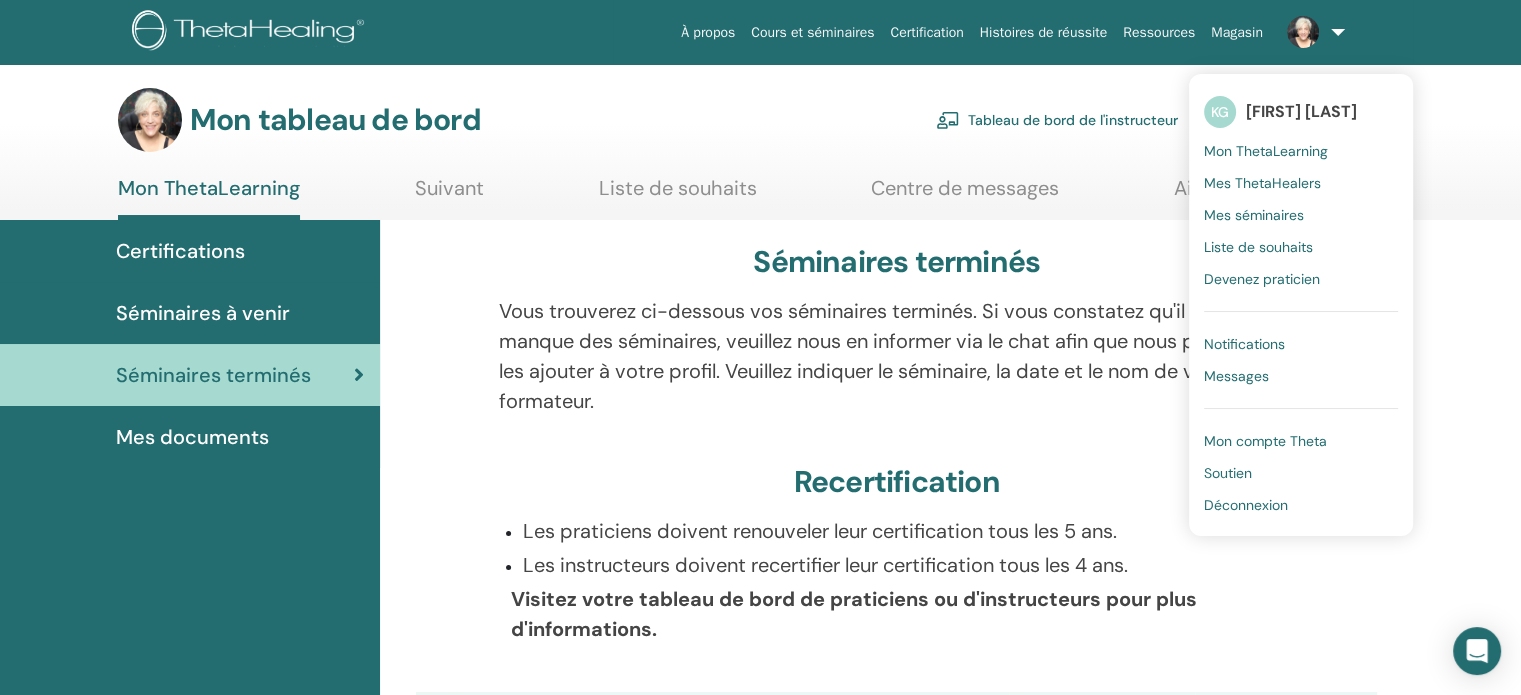 click on "Mes séminaires" at bounding box center (1254, 215) 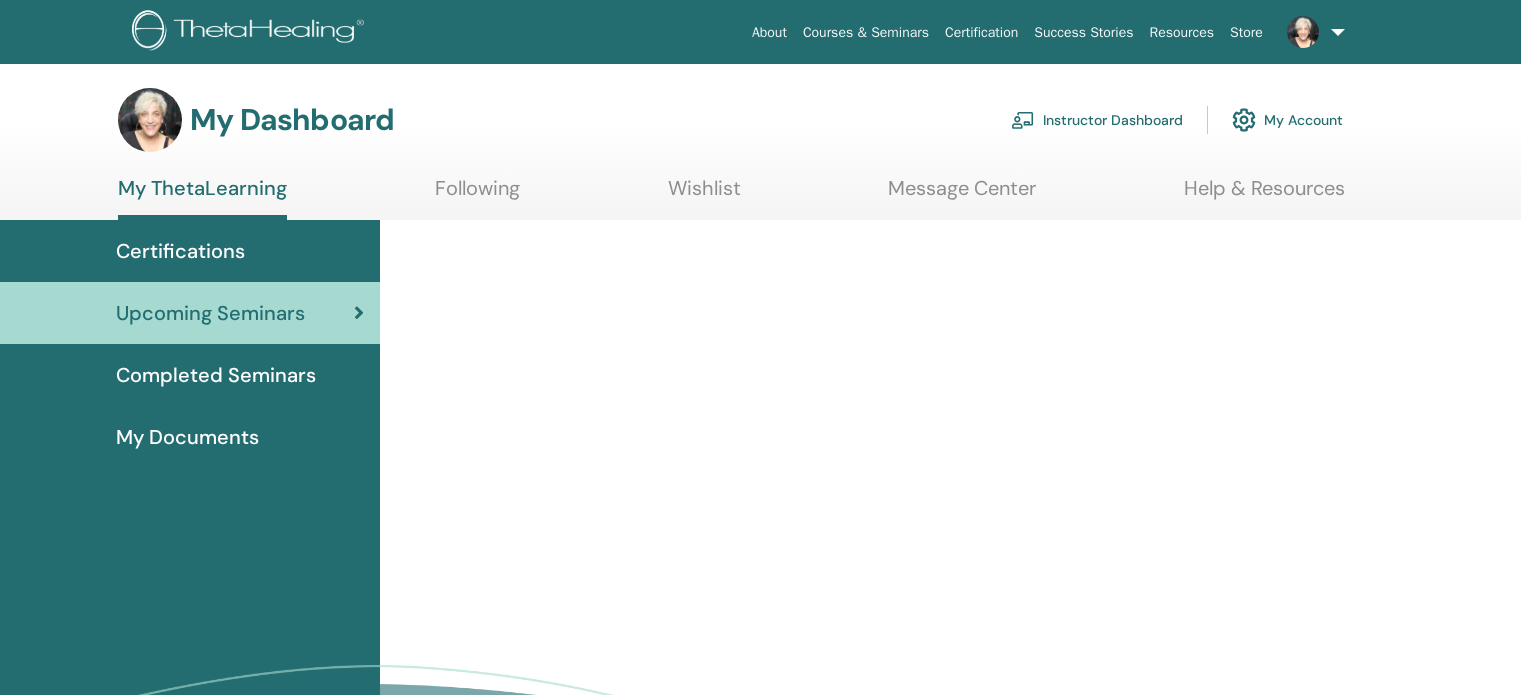 scroll, scrollTop: 0, scrollLeft: 0, axis: both 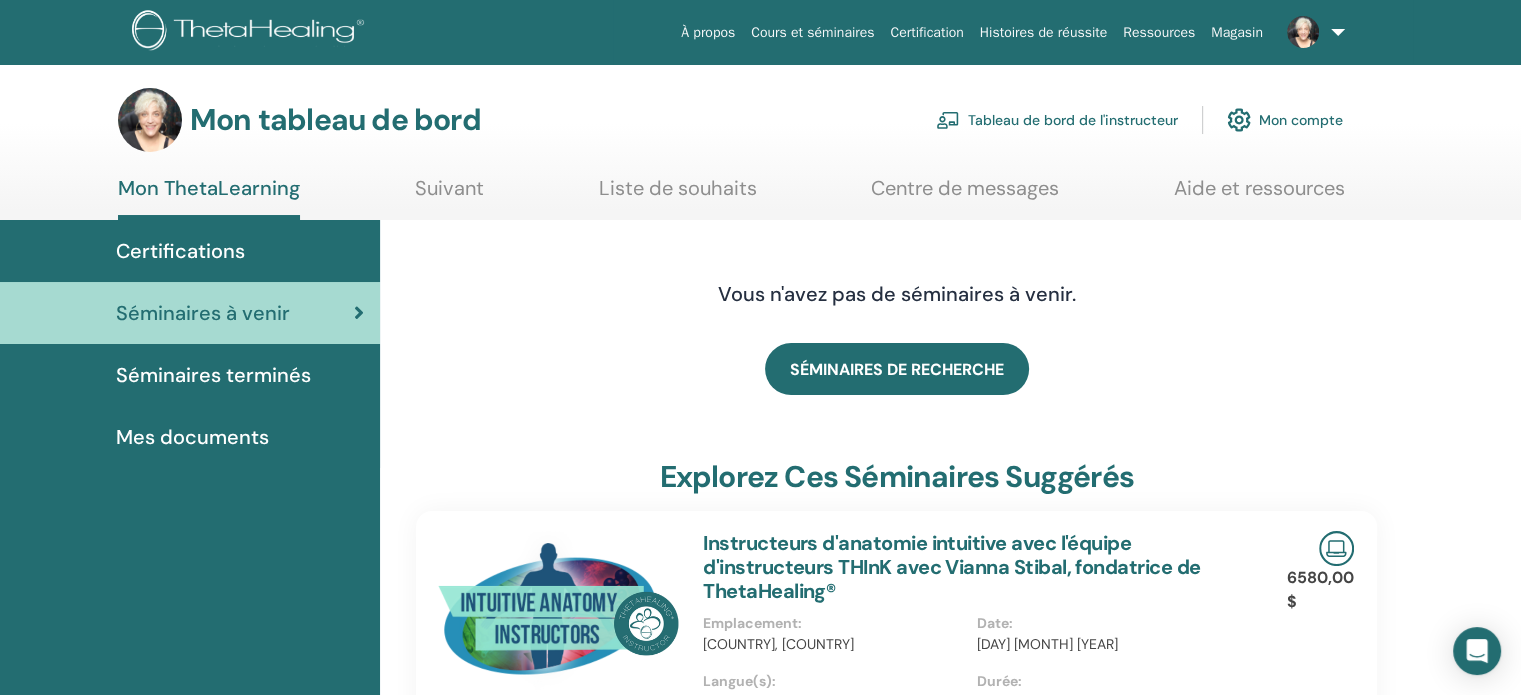 click on "Mes documents" at bounding box center (192, 437) 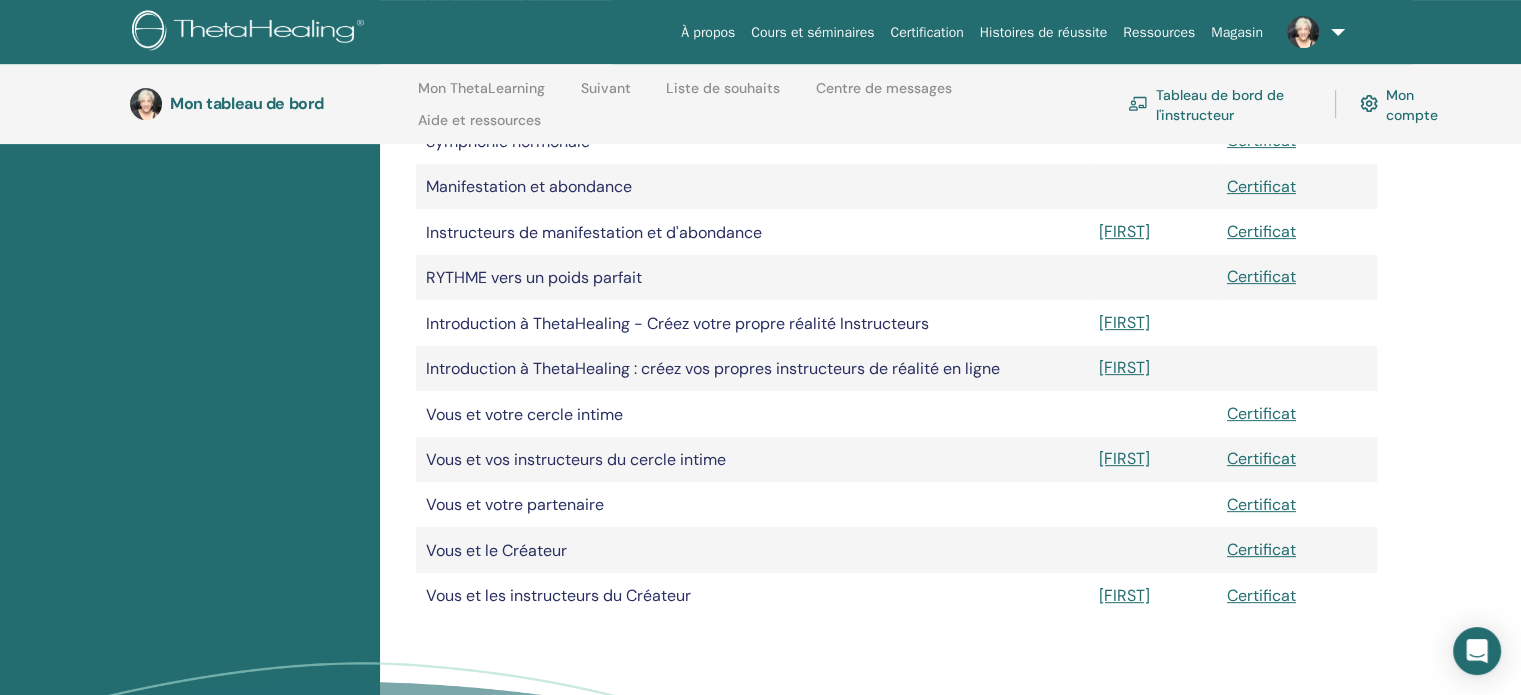 scroll, scrollTop: 580, scrollLeft: 0, axis: vertical 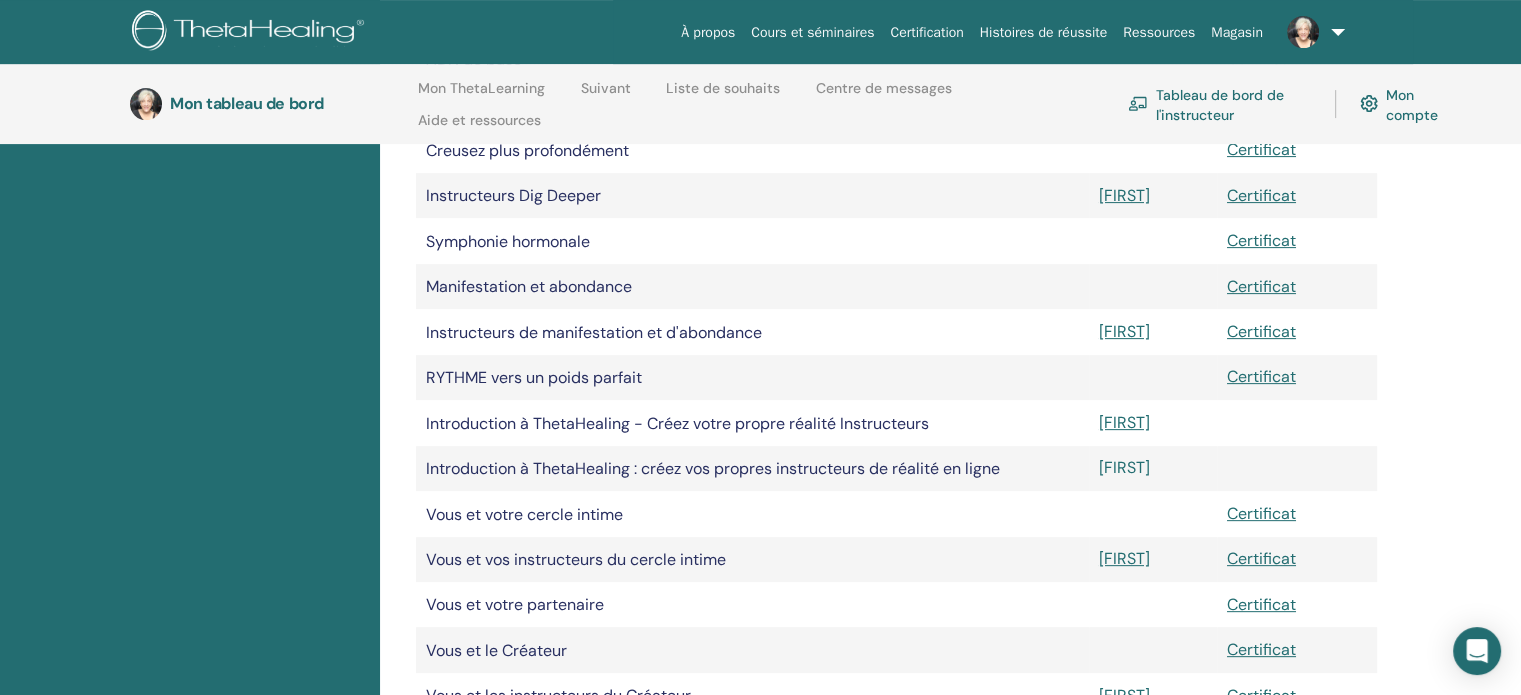 click on "[FIRST]" at bounding box center (1124, 467) 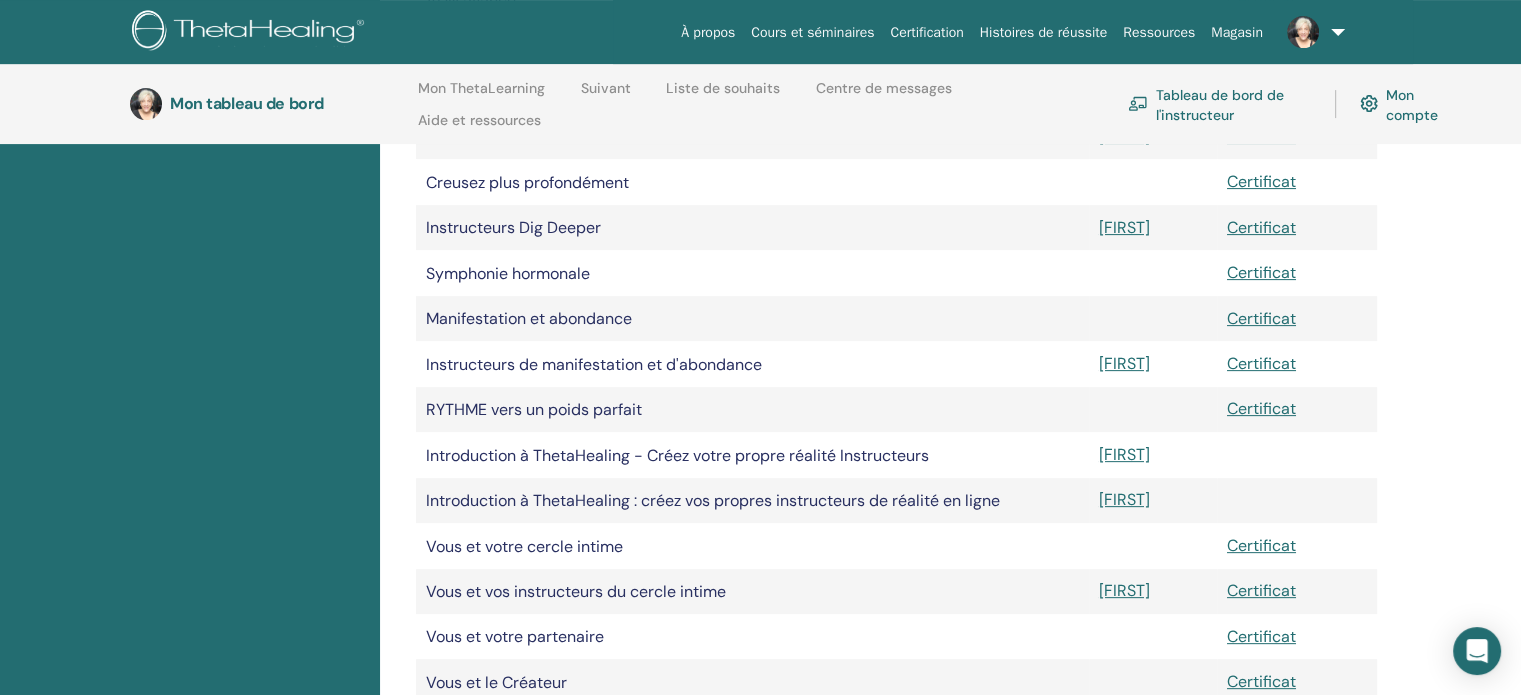 scroll, scrollTop: 580, scrollLeft: 0, axis: vertical 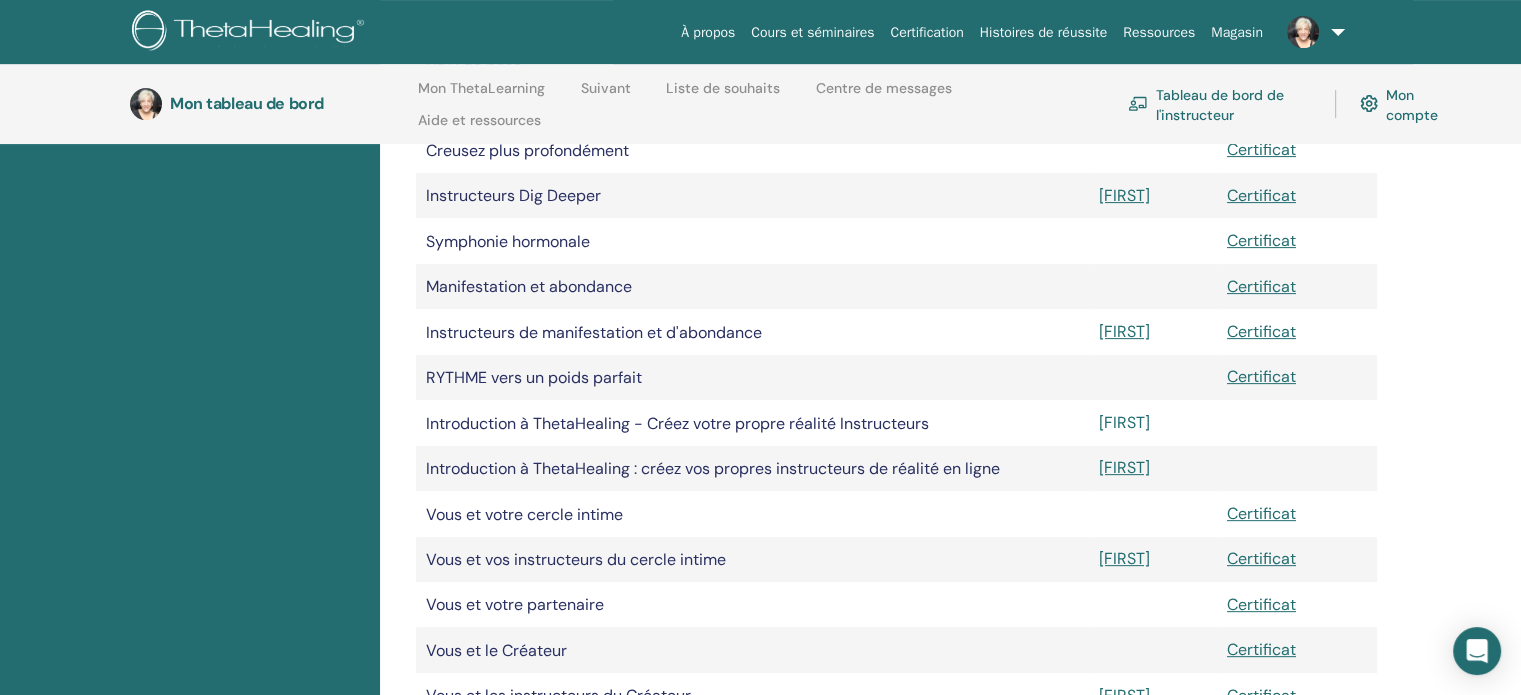 click on "[NAME]" at bounding box center (1124, 422) 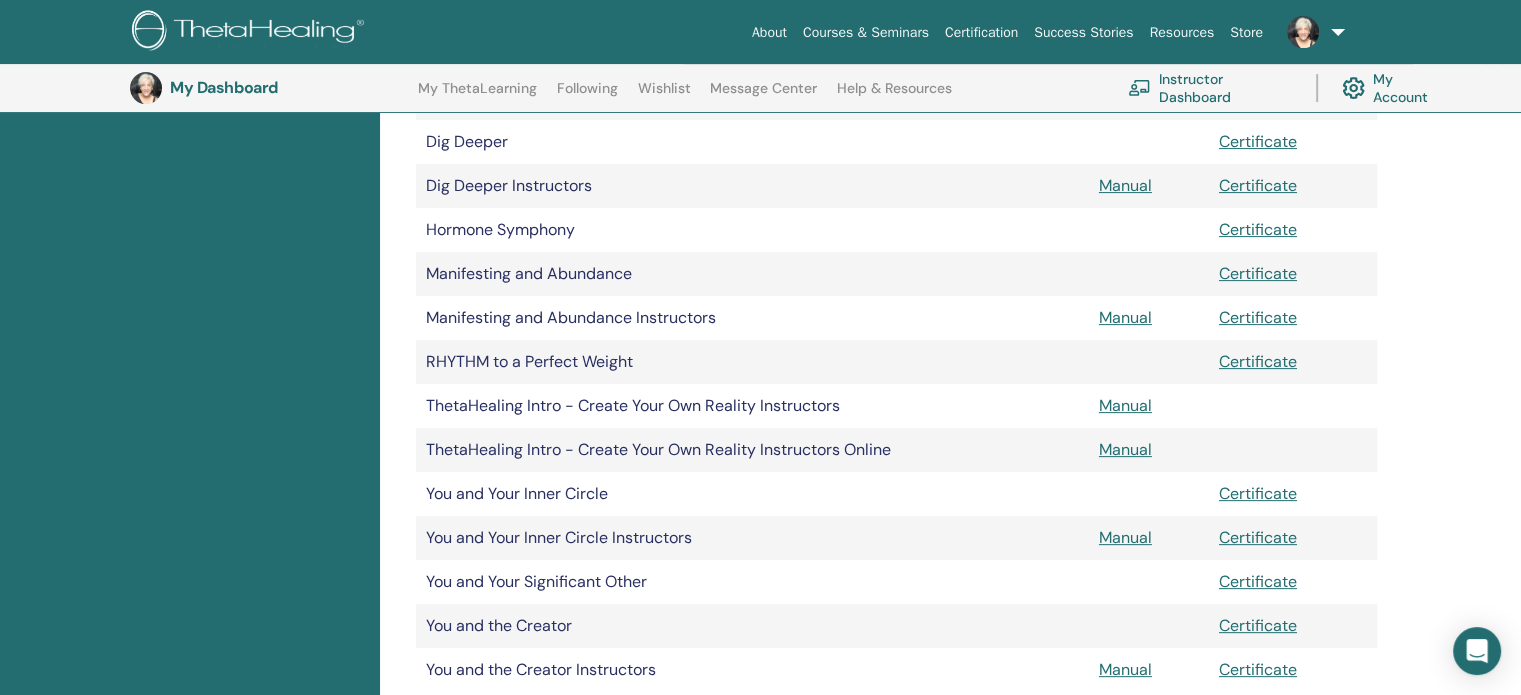 scroll, scrollTop: 580, scrollLeft: 0, axis: vertical 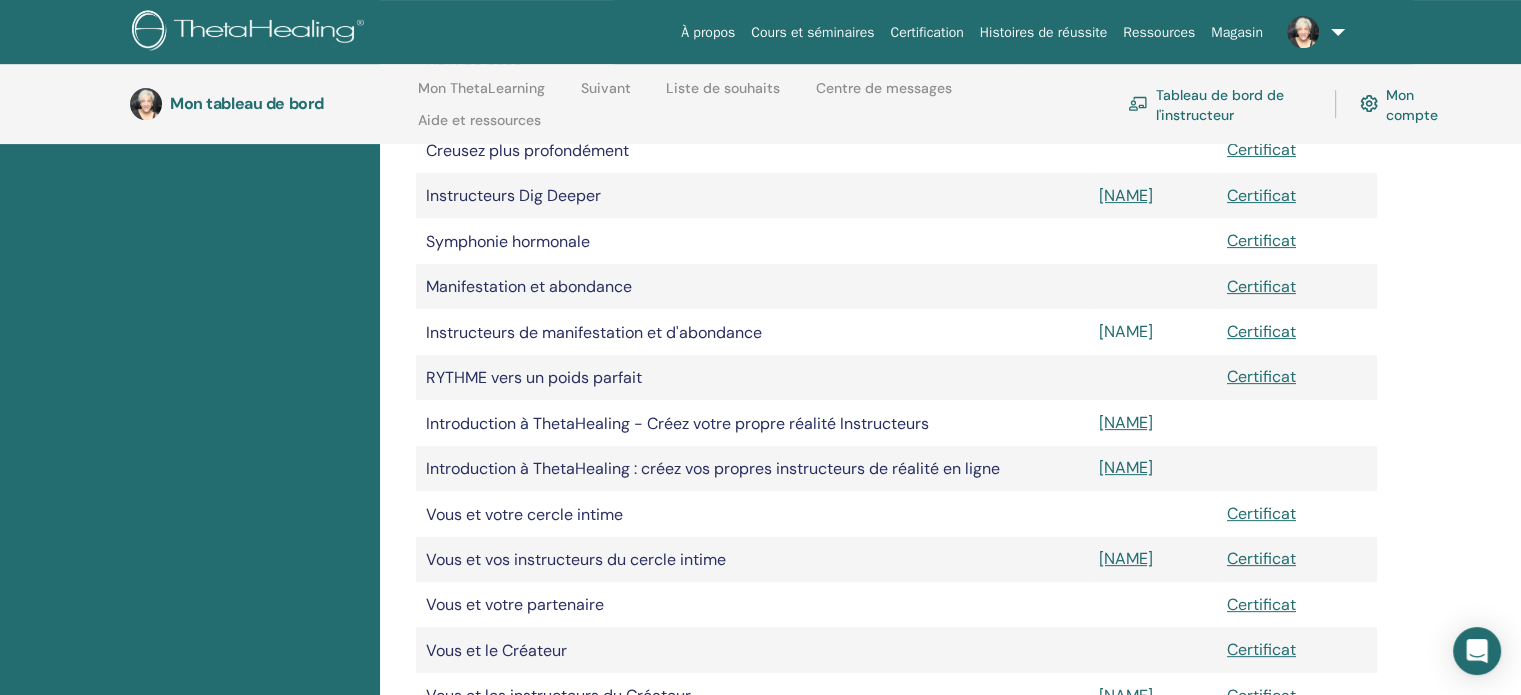 click on "[NAME]" at bounding box center [1126, 331] 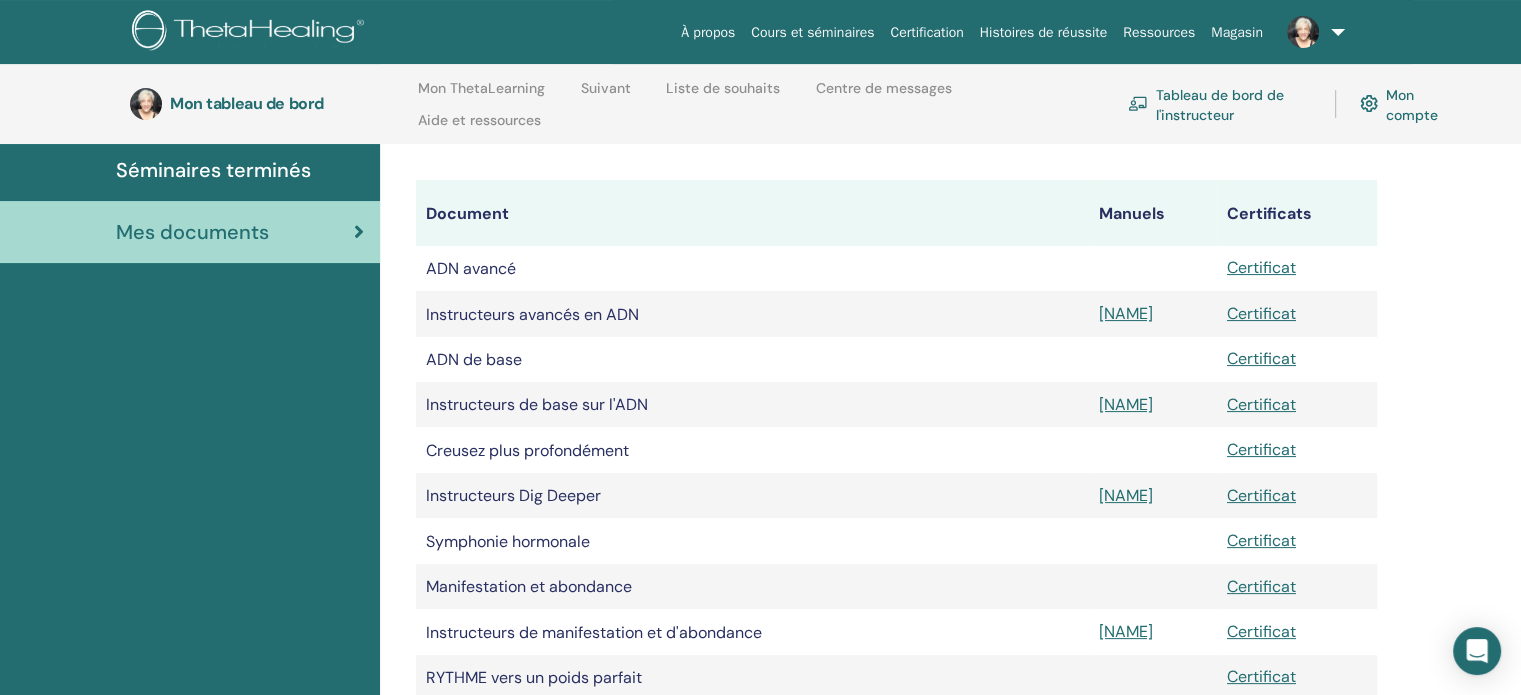scroll, scrollTop: 280, scrollLeft: 0, axis: vertical 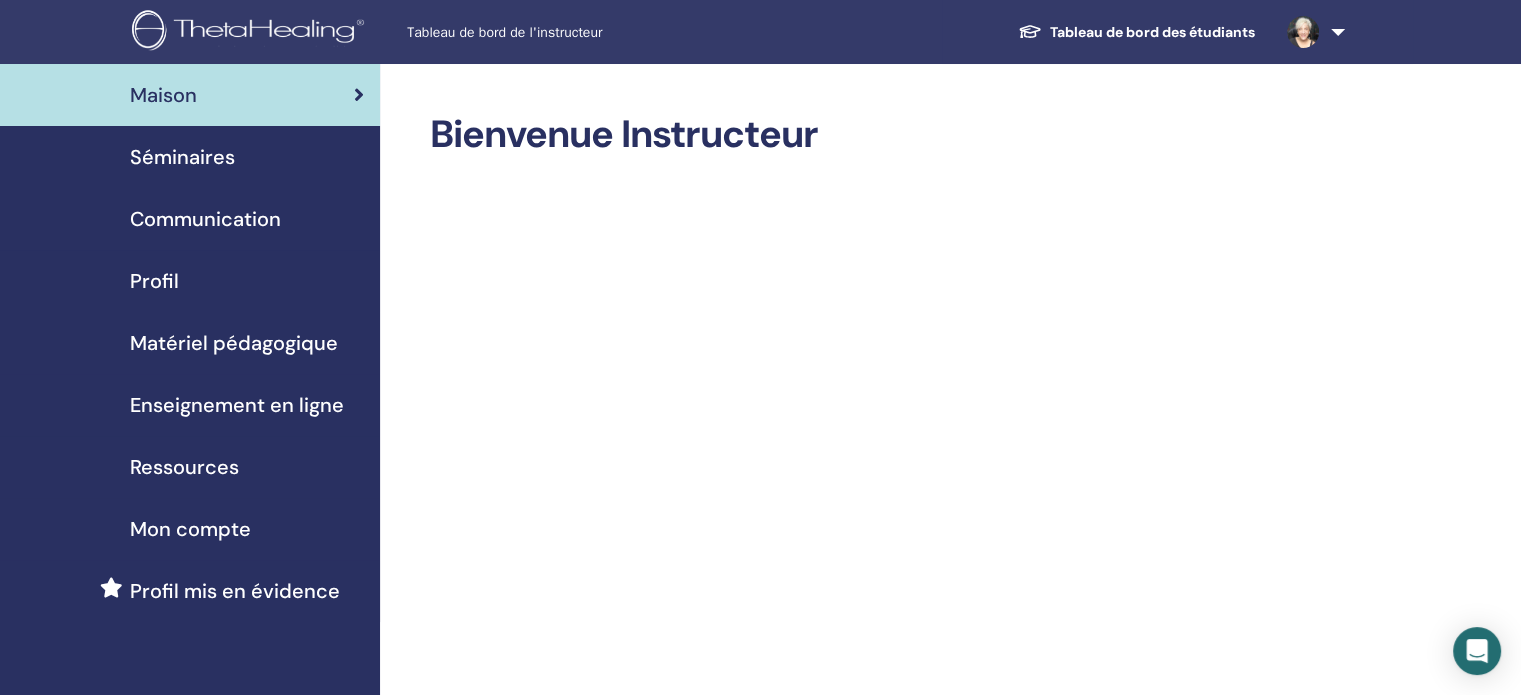 click at bounding box center [1312, 32] 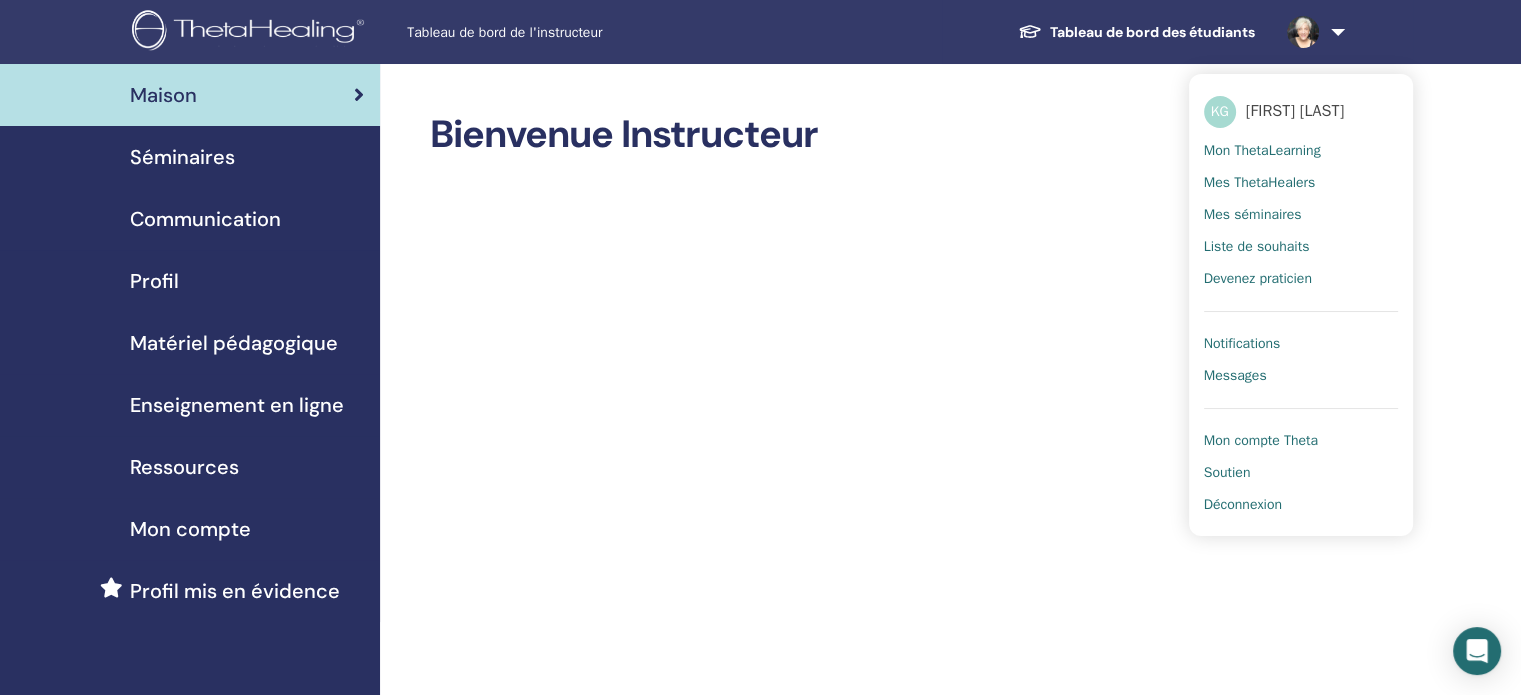 click on "Mon compte Theta" at bounding box center [1261, 440] 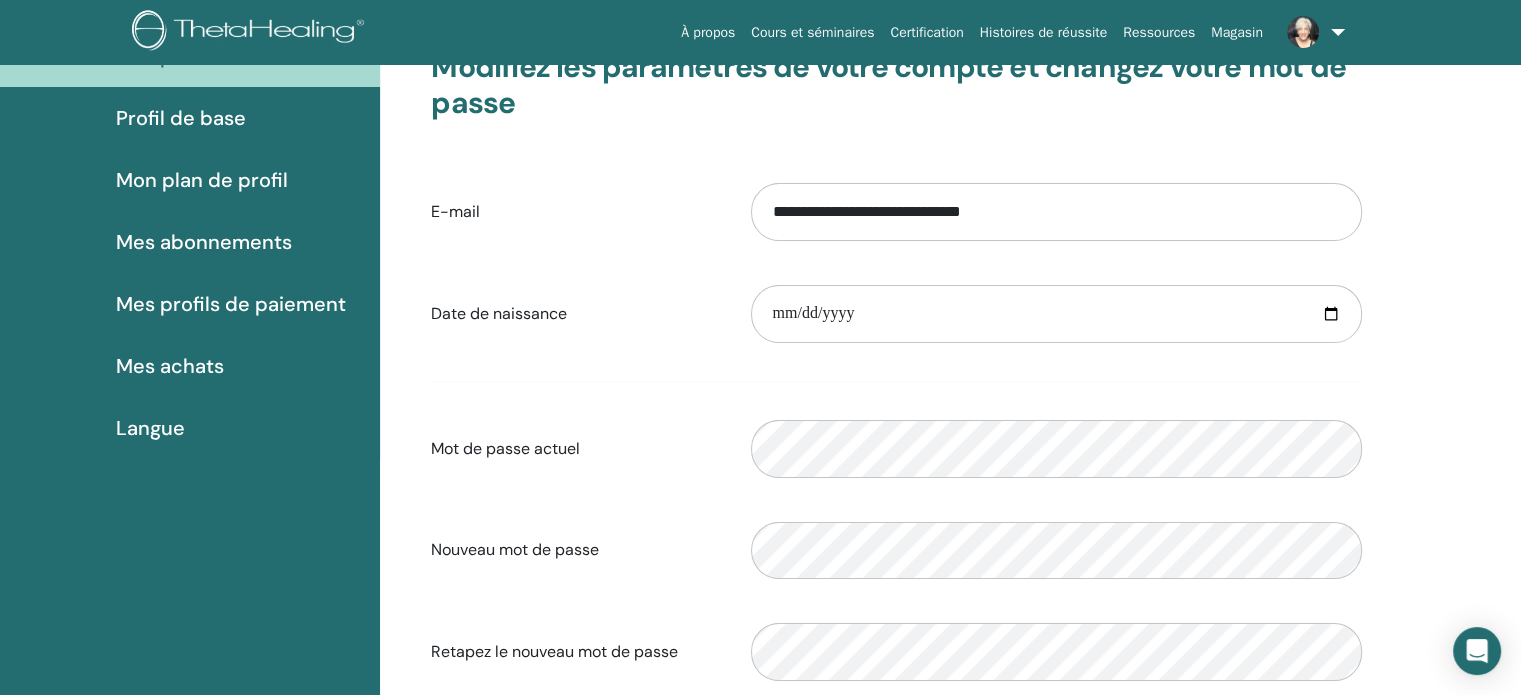 scroll, scrollTop: 0, scrollLeft: 0, axis: both 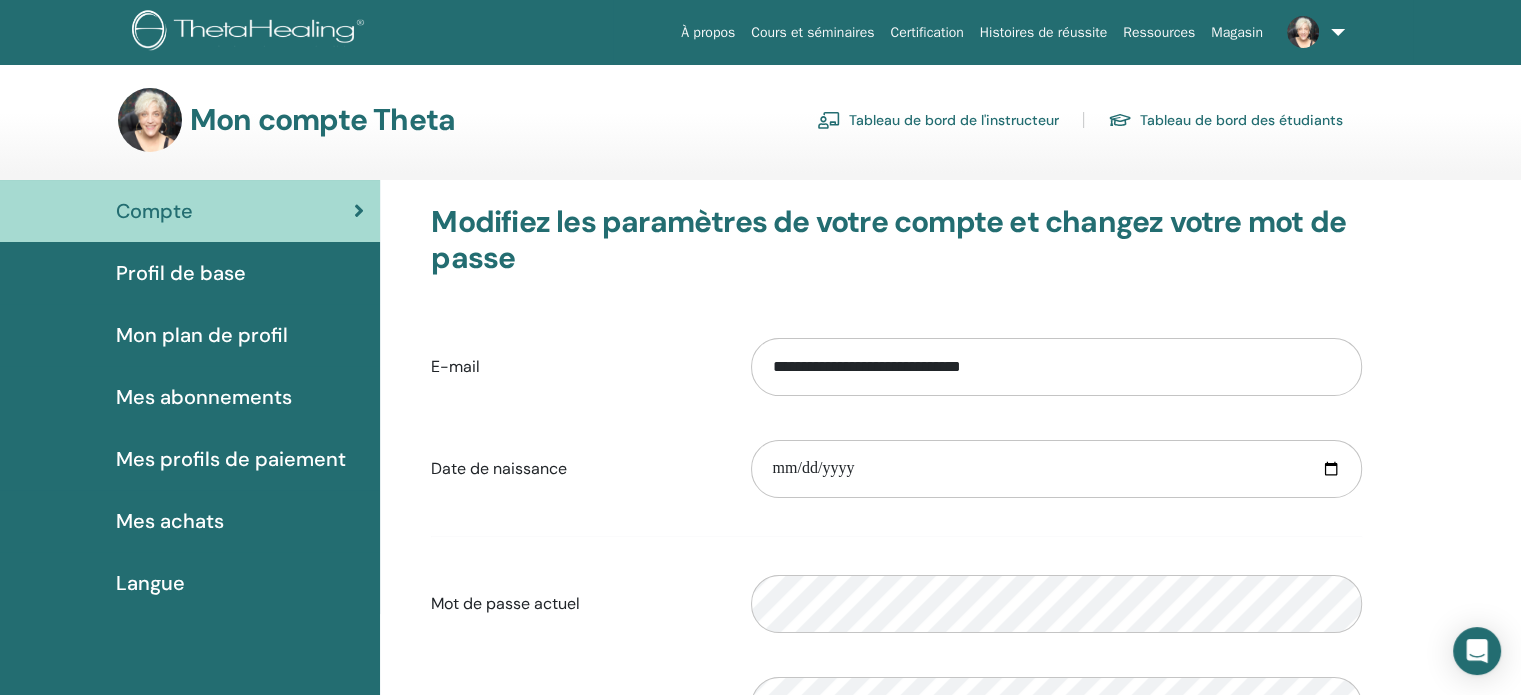 click on "Mes profils de paiement" at bounding box center [231, 459] 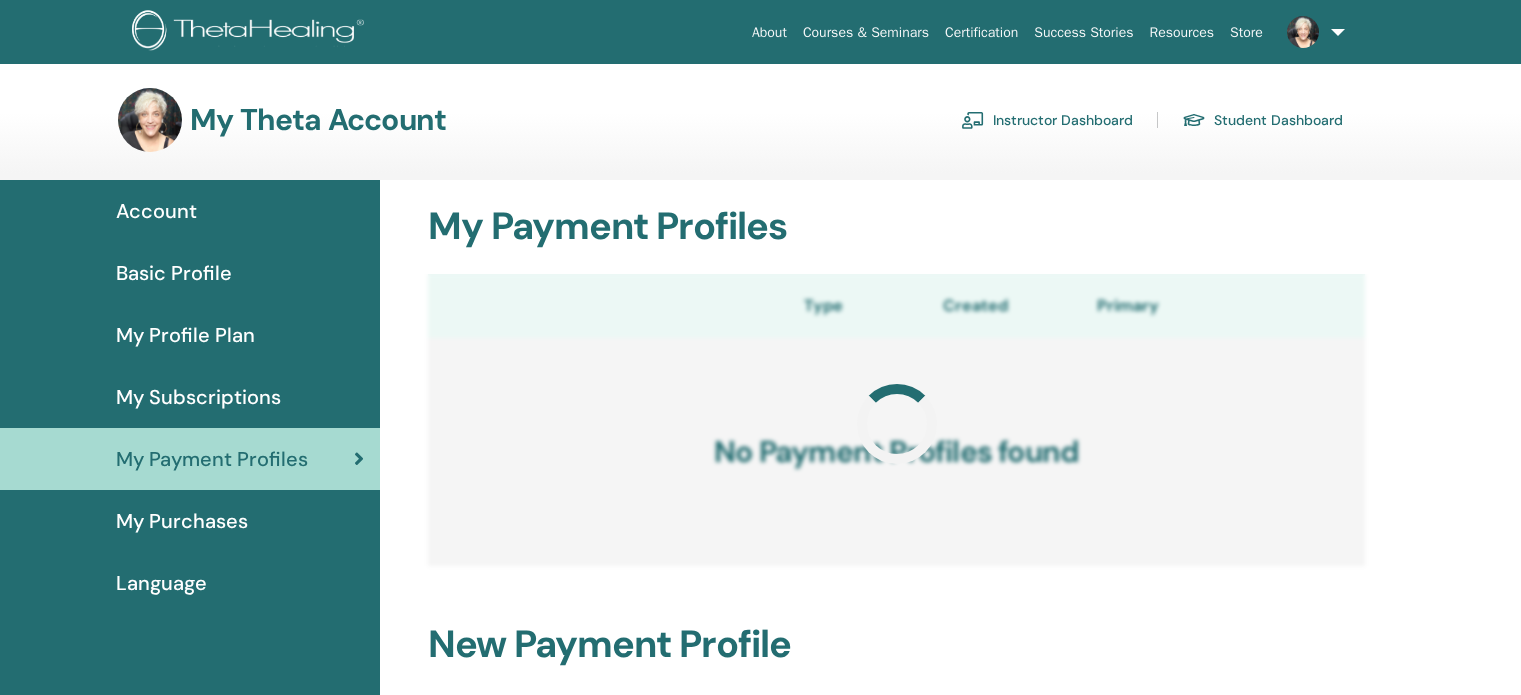 scroll, scrollTop: 0, scrollLeft: 0, axis: both 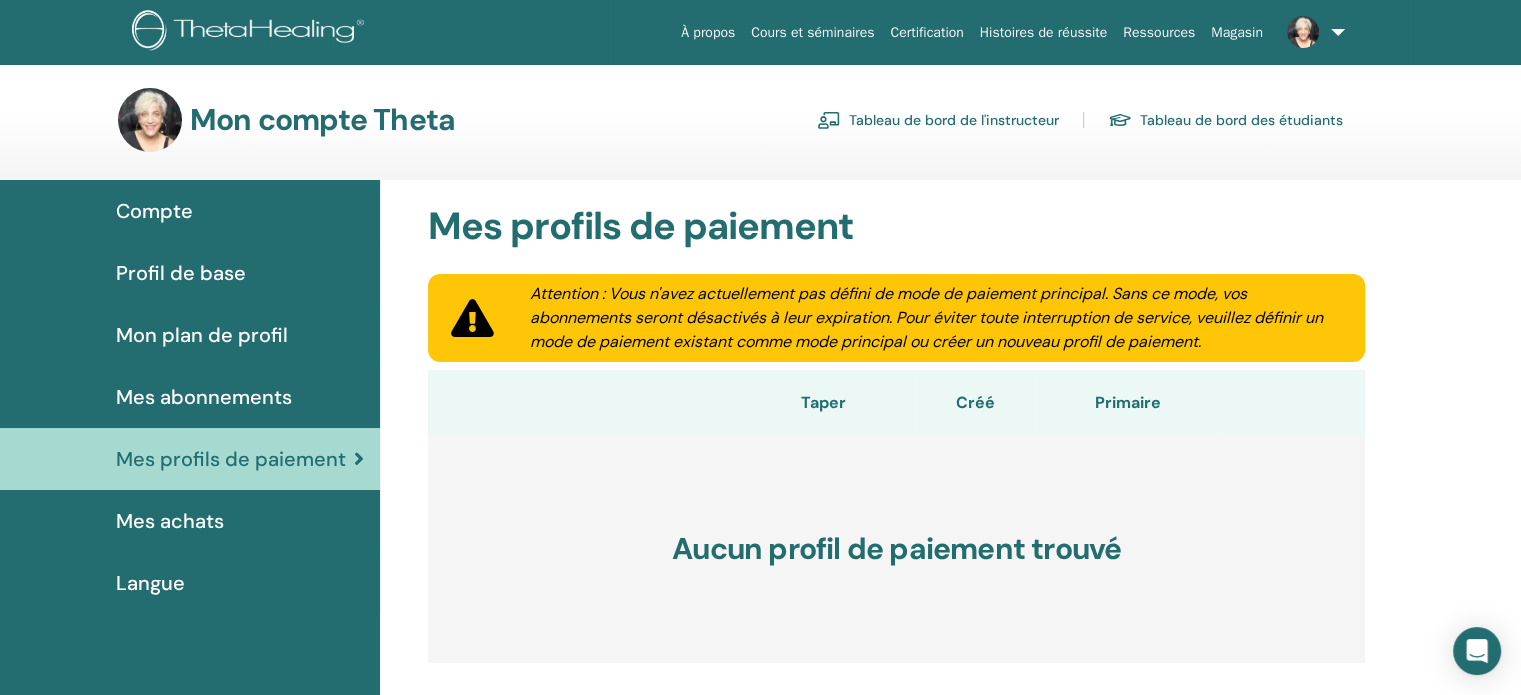 click on "Mes abonnements" at bounding box center [204, 397] 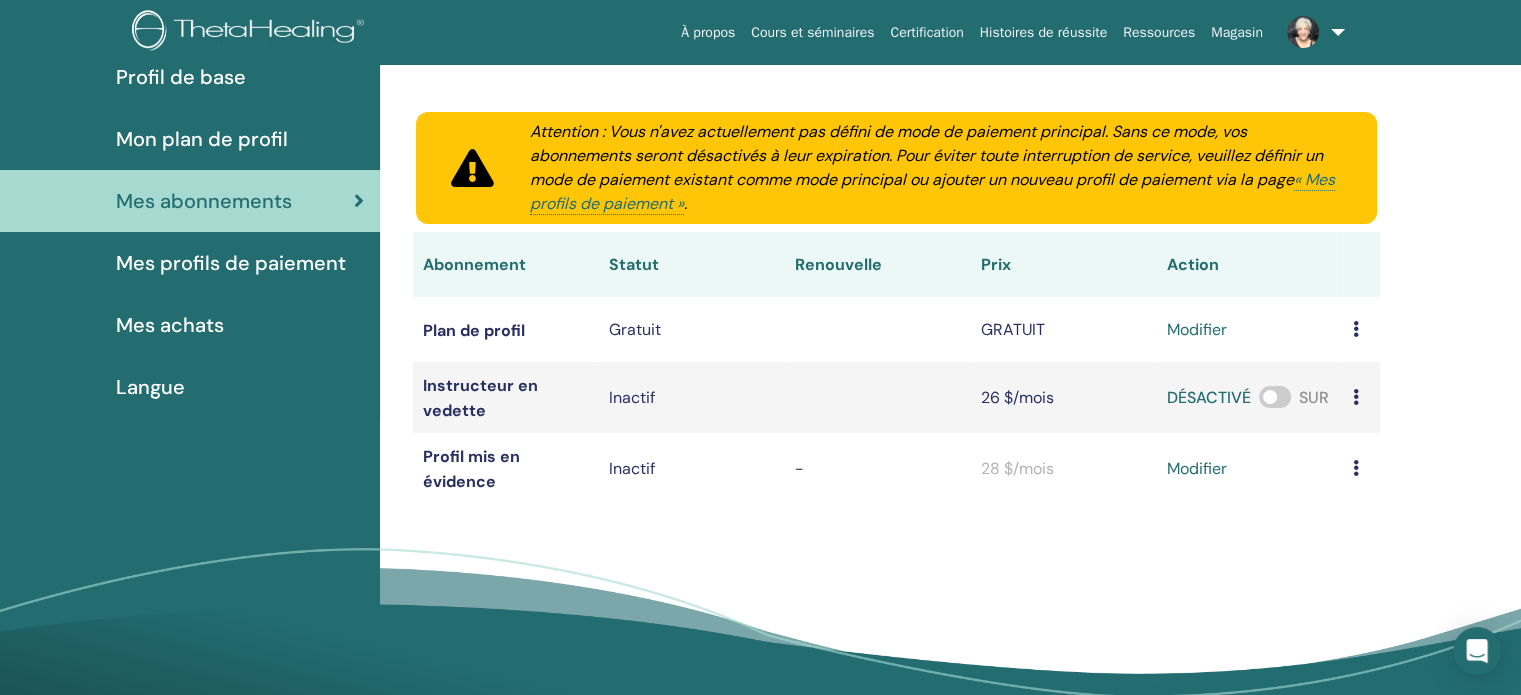 scroll, scrollTop: 244, scrollLeft: 0, axis: vertical 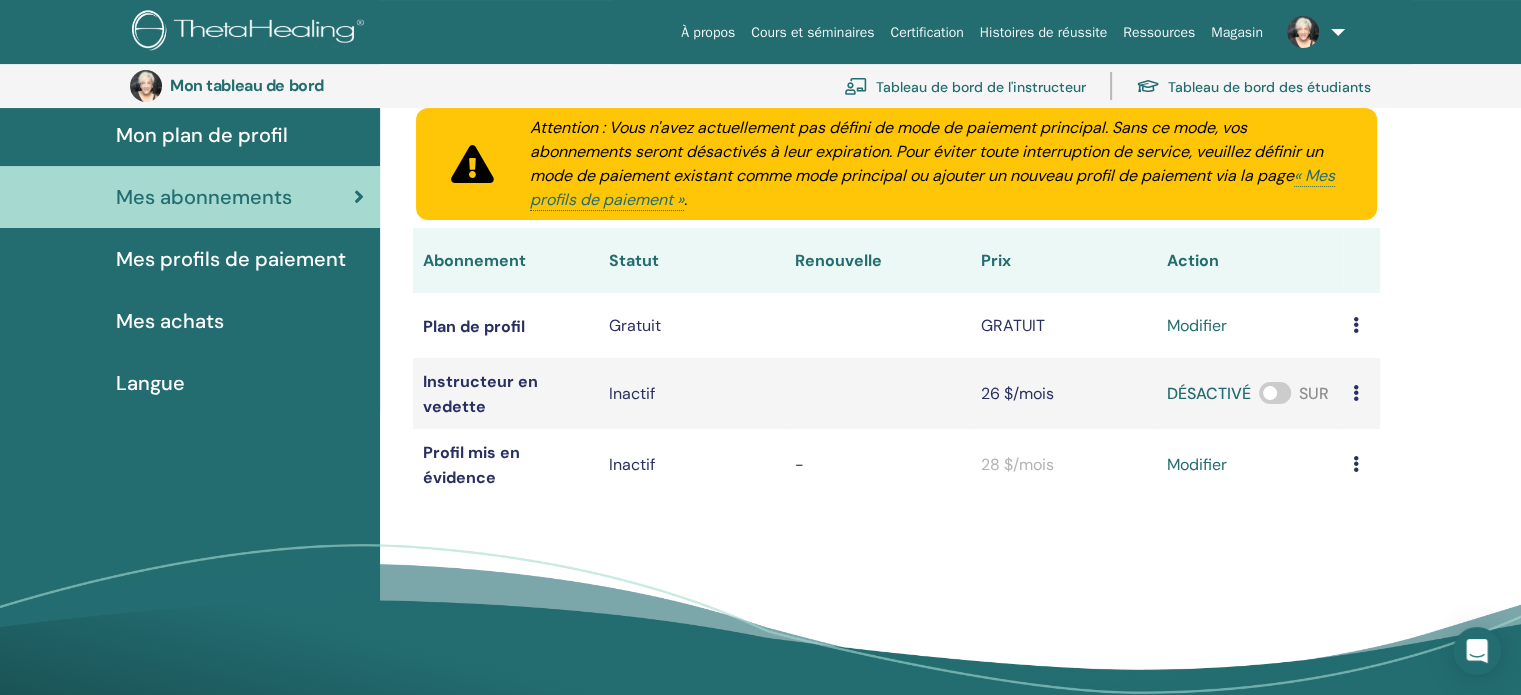 click at bounding box center [1275, 393] 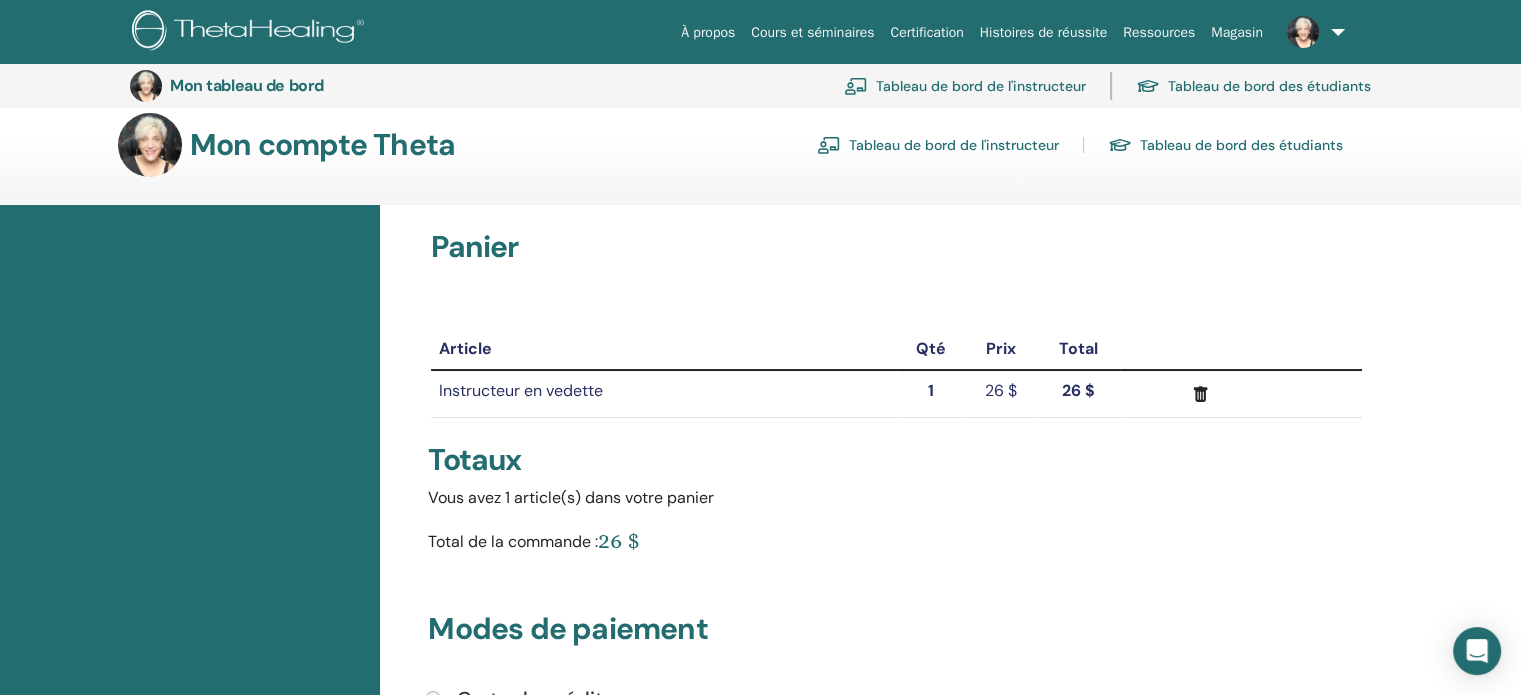scroll, scrollTop: 0, scrollLeft: 0, axis: both 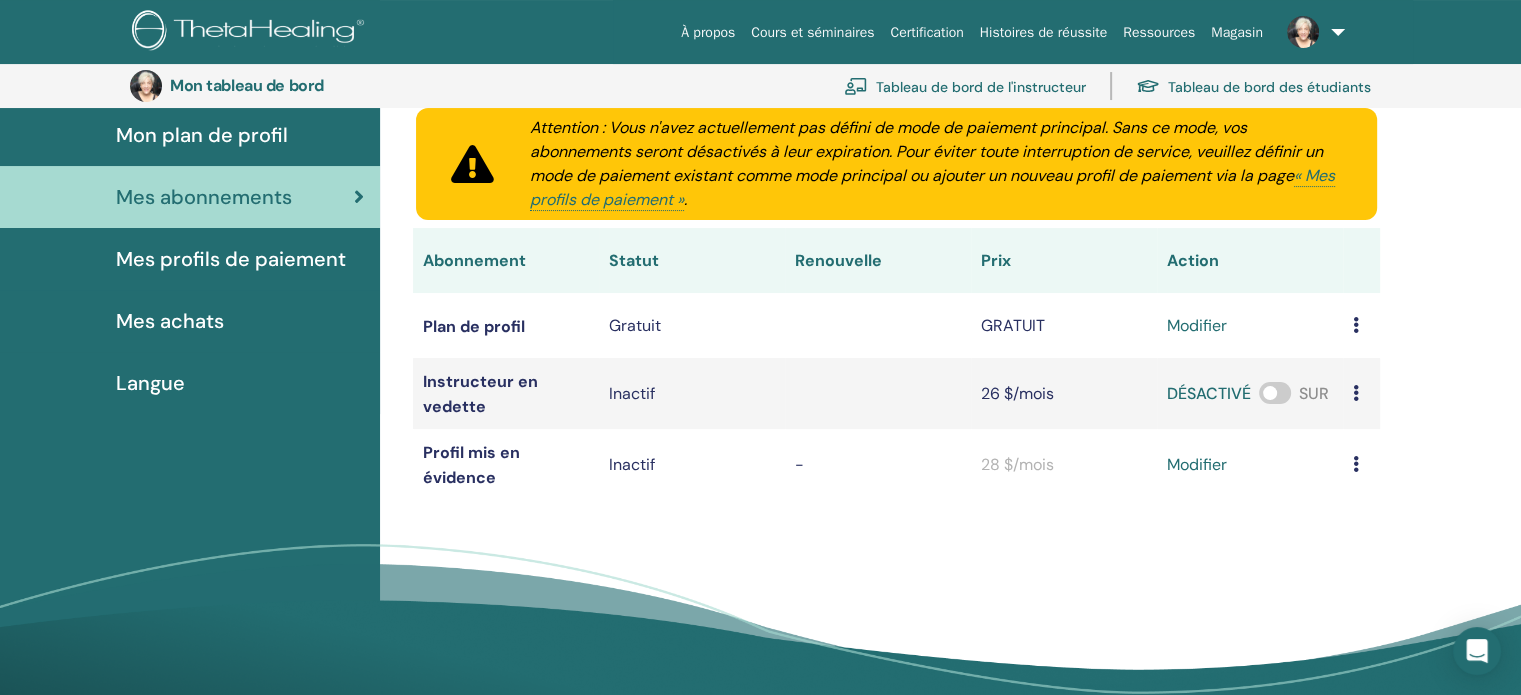 click on "Mes achats" at bounding box center [170, 321] 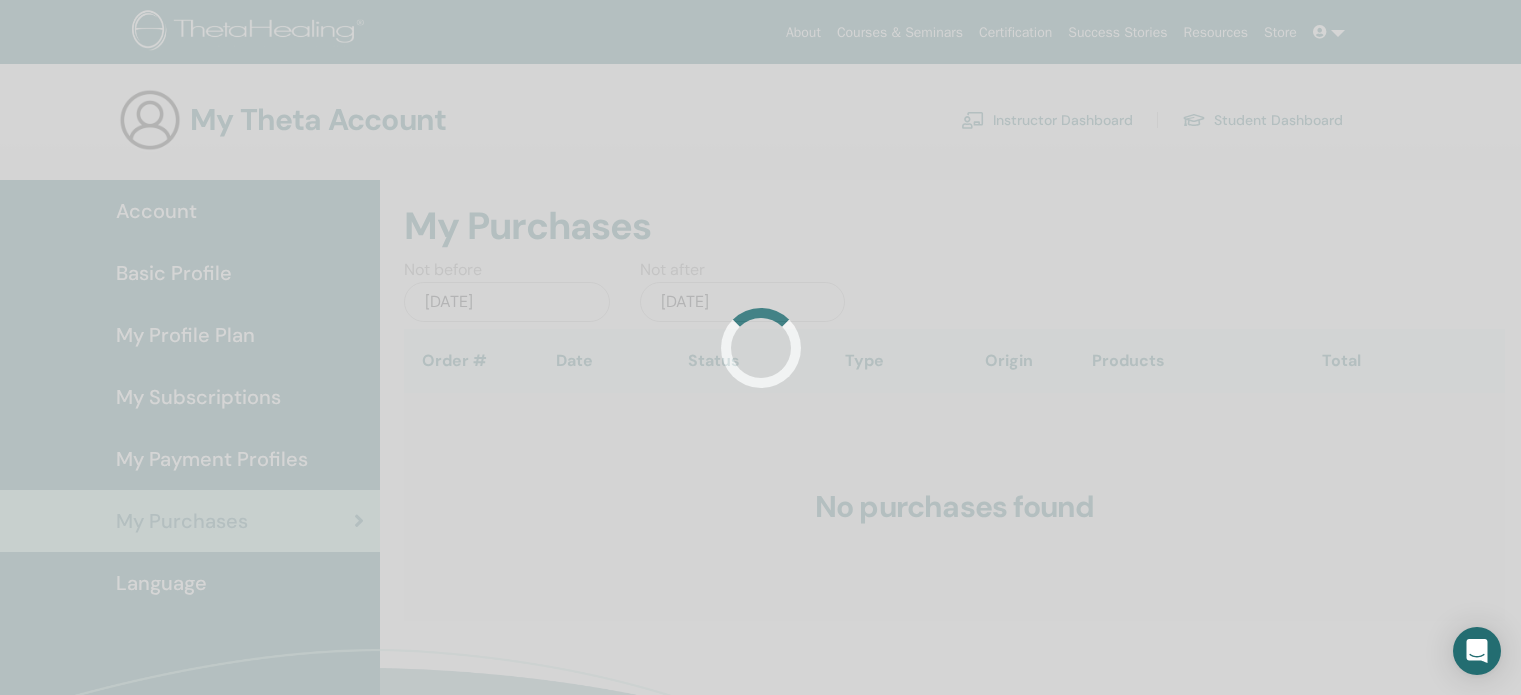 scroll, scrollTop: 0, scrollLeft: 0, axis: both 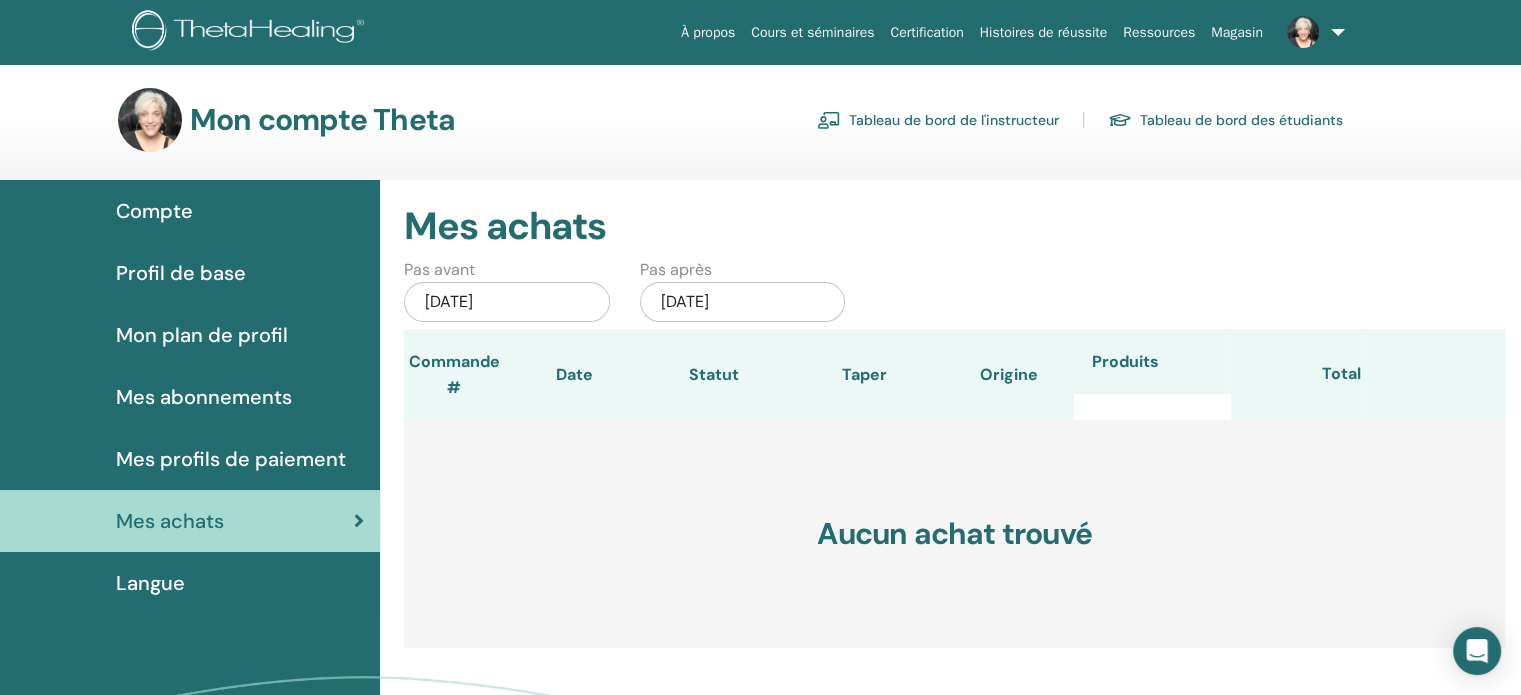 click on "Profil de base" at bounding box center [181, 273] 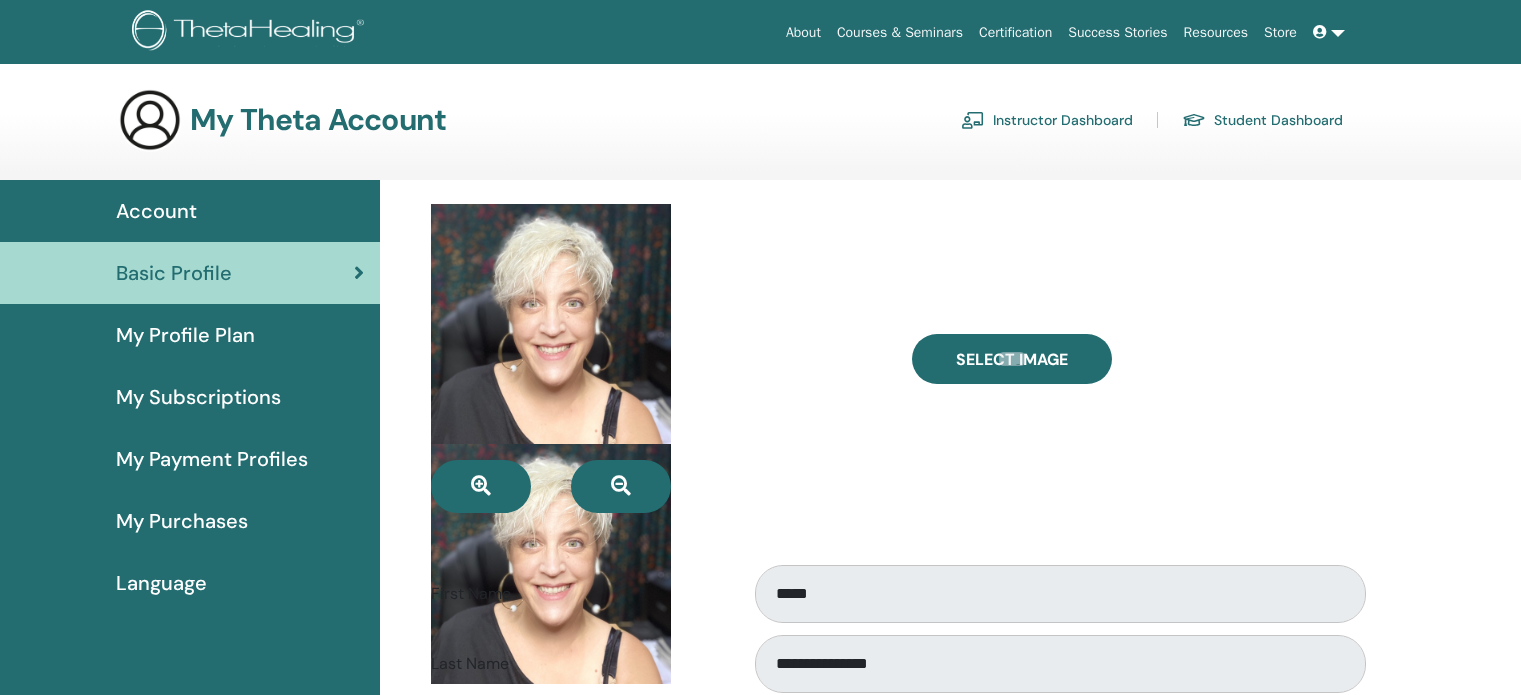 scroll, scrollTop: 0, scrollLeft: 0, axis: both 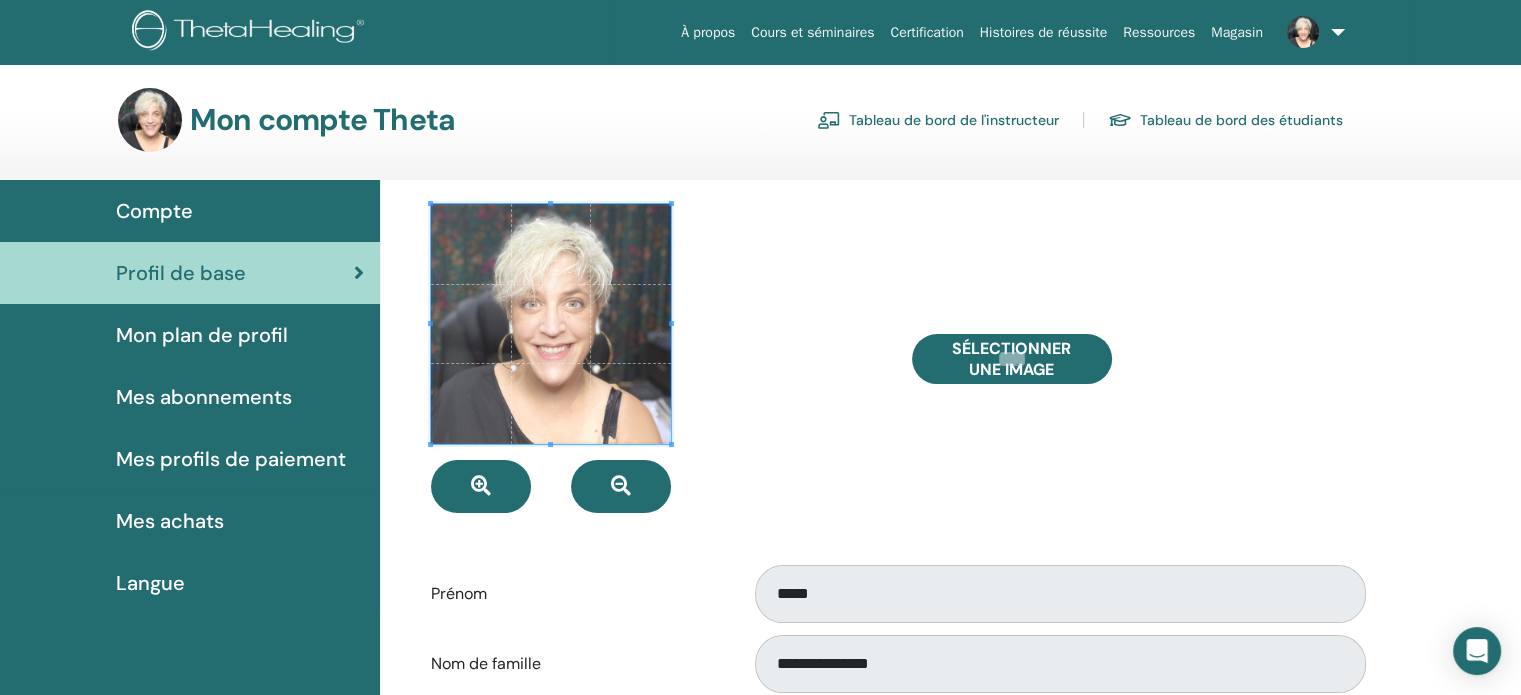 click at bounding box center (656, 358) 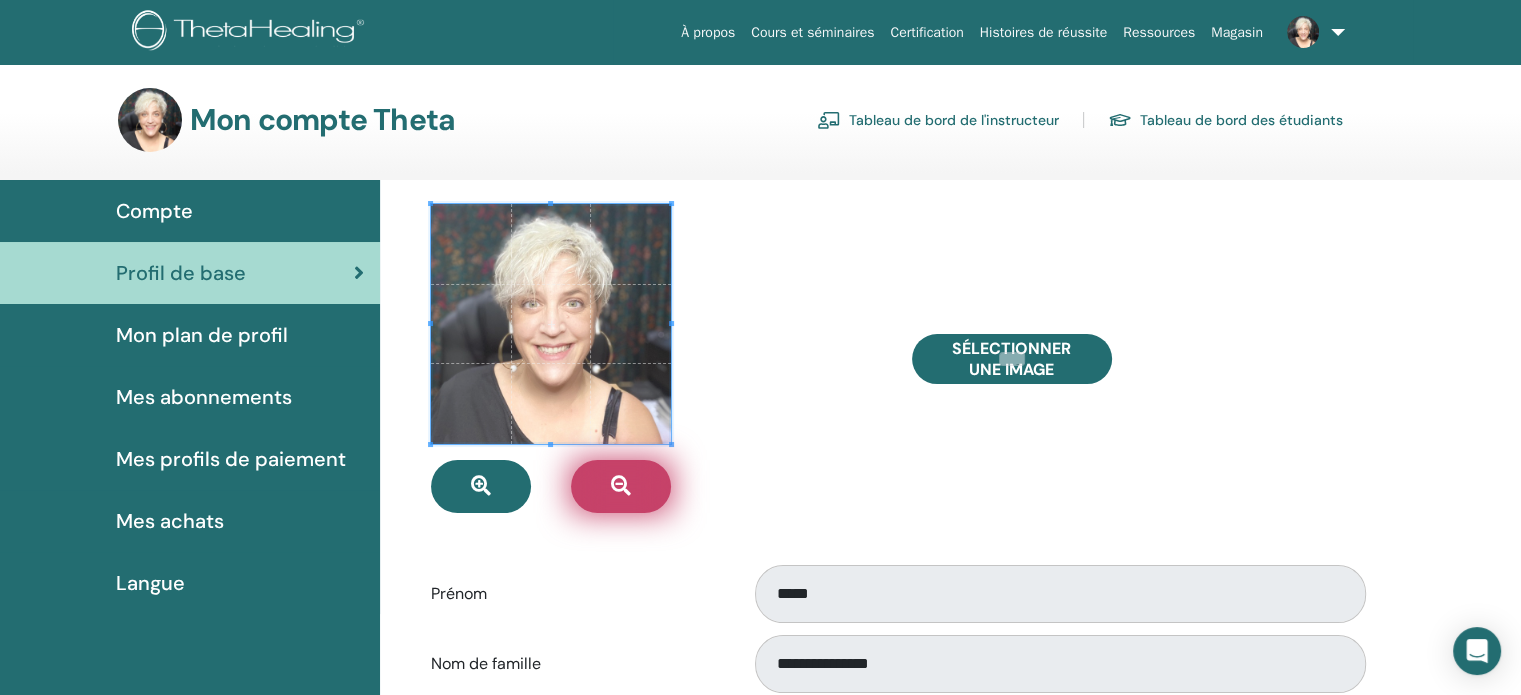 click at bounding box center (621, 486) 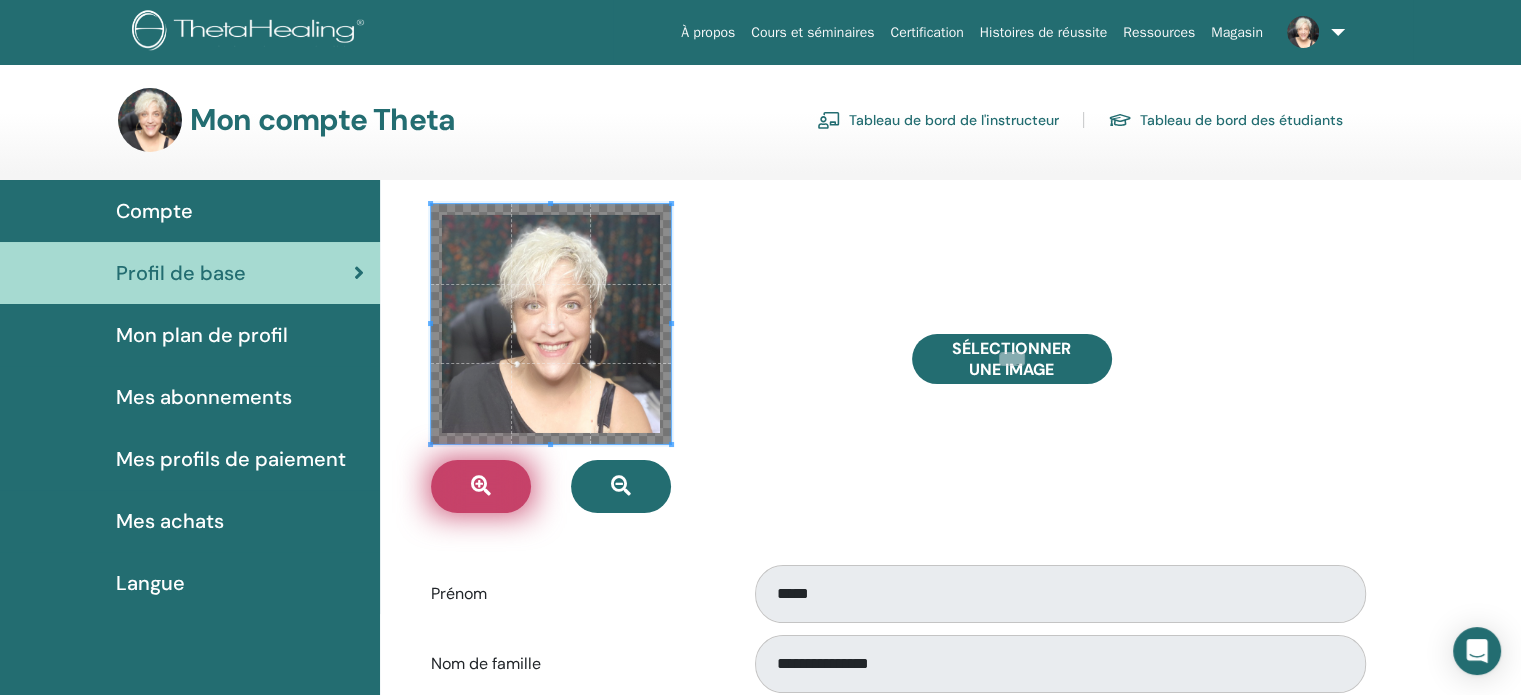 click at bounding box center (481, 486) 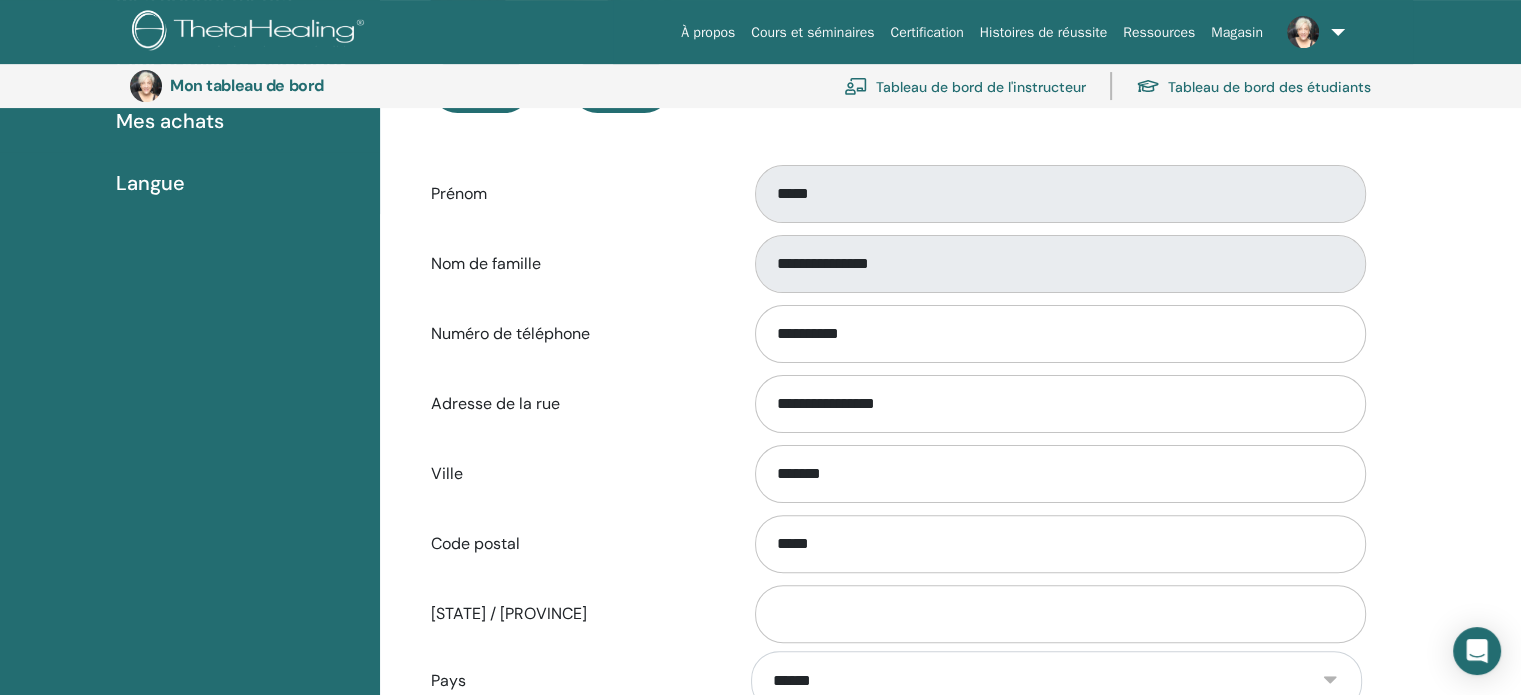 scroll, scrollTop: 0, scrollLeft: 0, axis: both 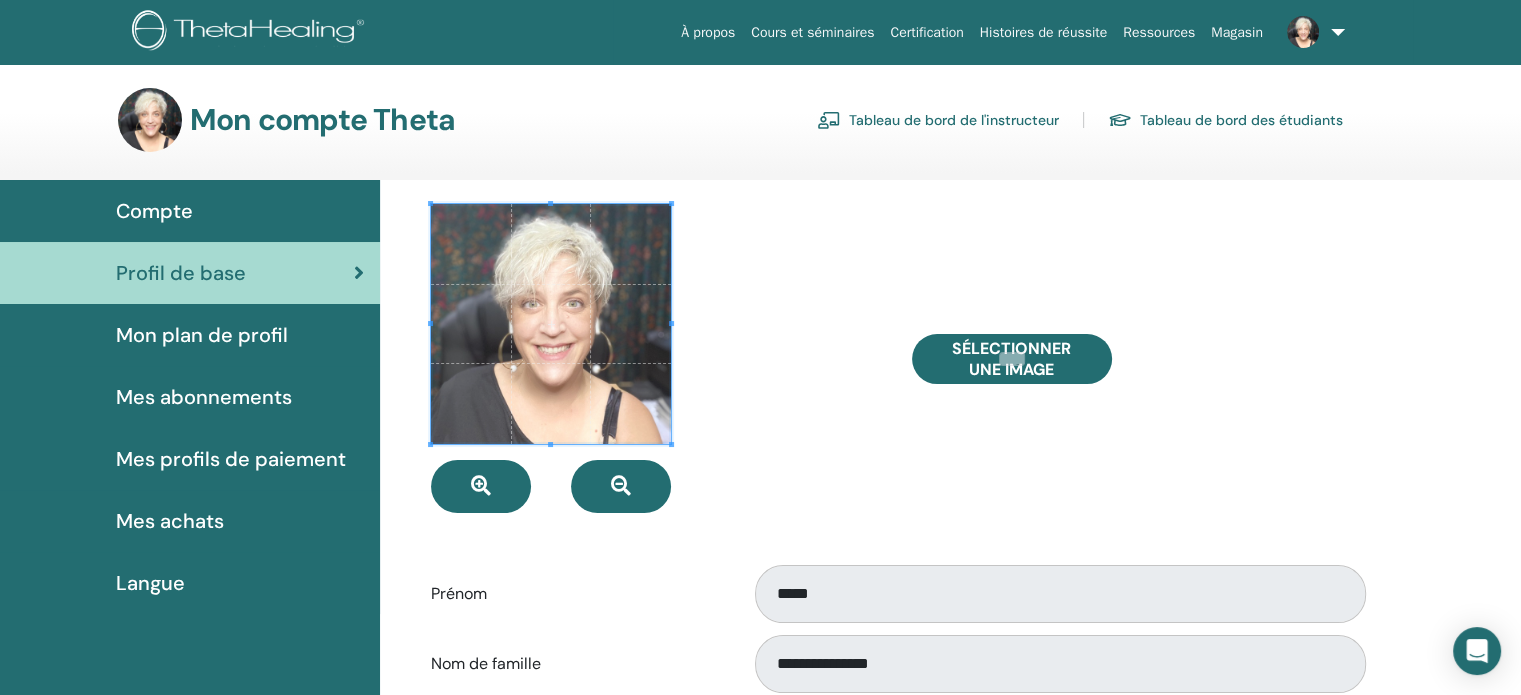 click on "Tableau de bord de l'instructeur" at bounding box center (954, 121) 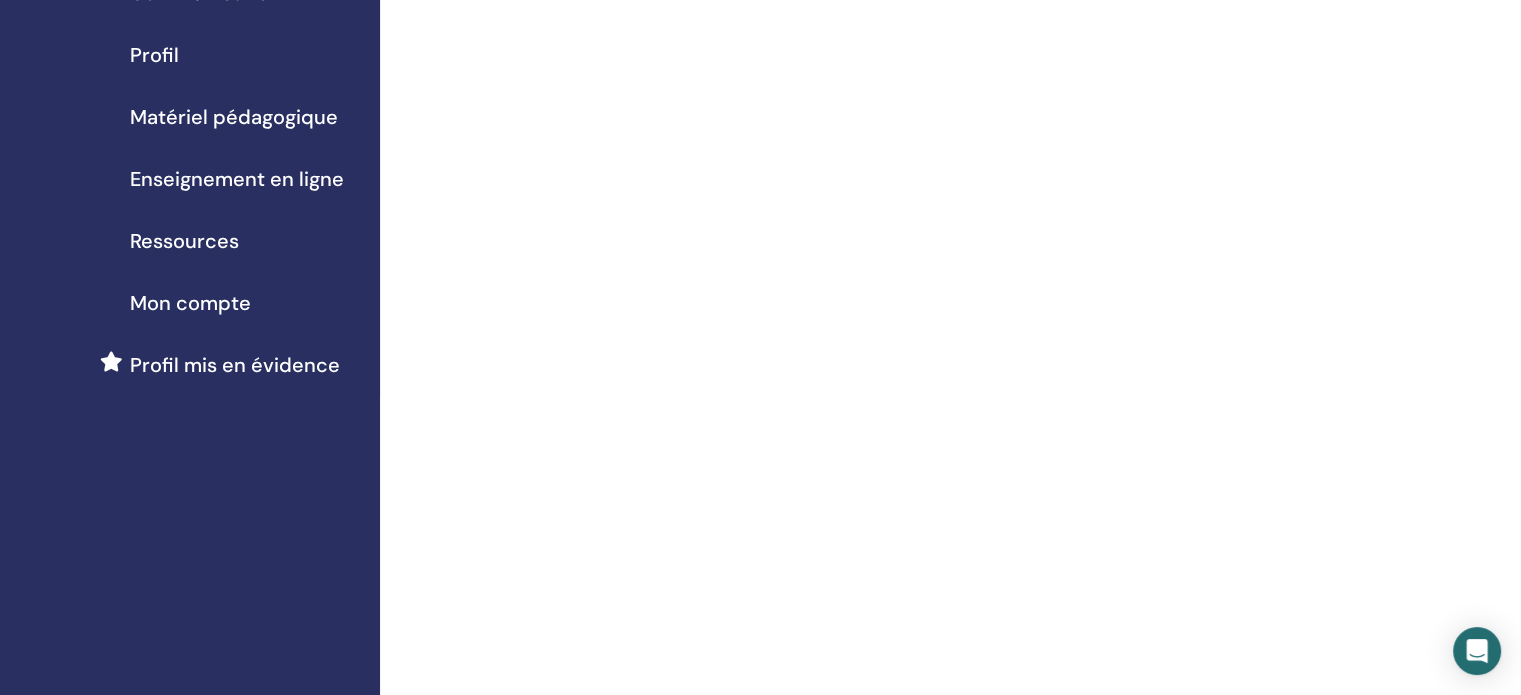 scroll, scrollTop: 0, scrollLeft: 0, axis: both 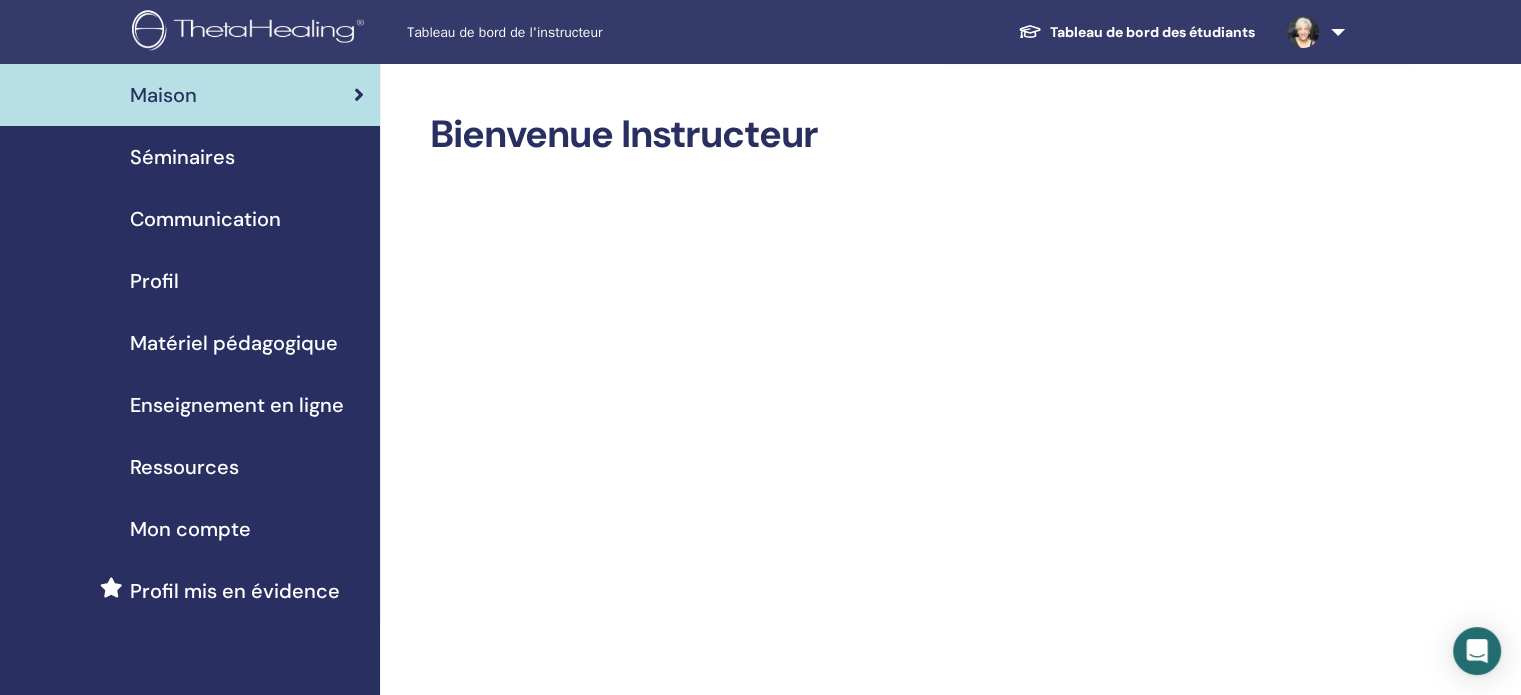 click at bounding box center (1312, 32) 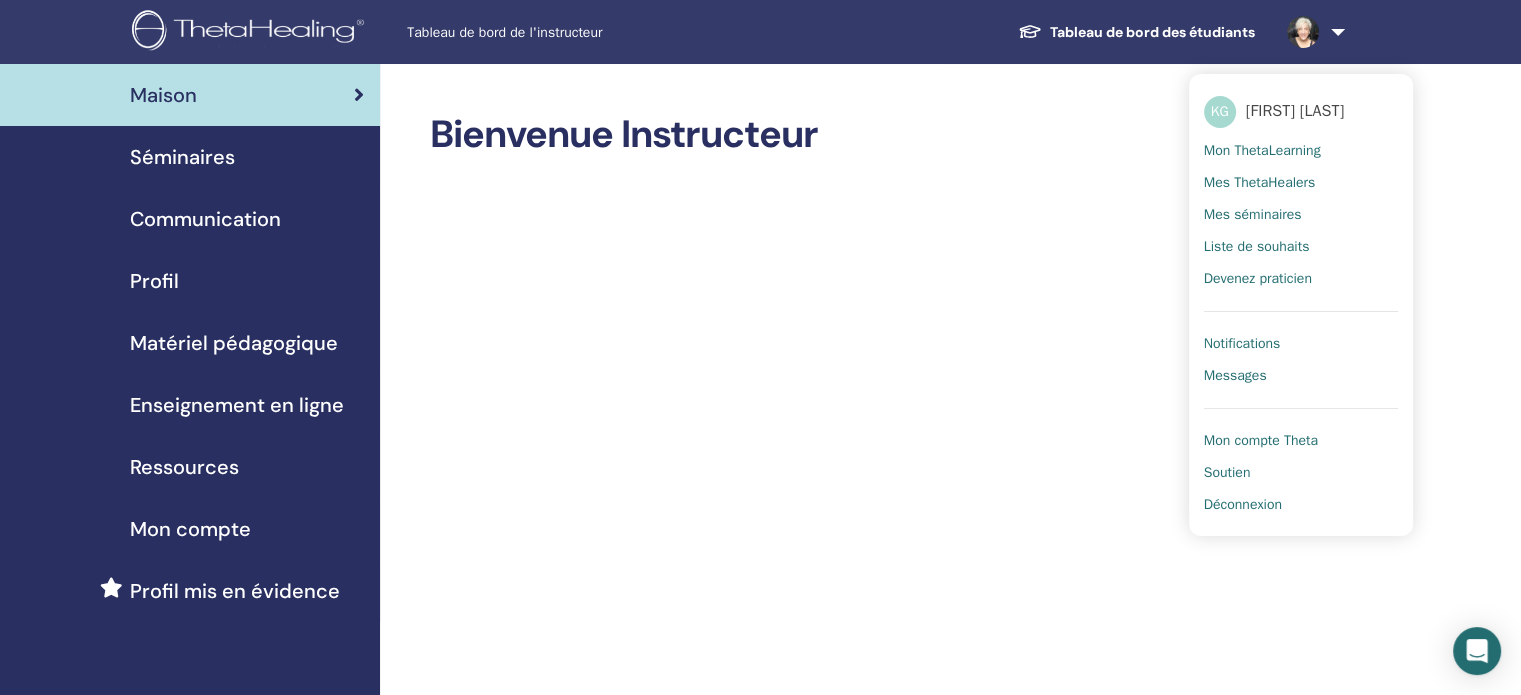 click on "Mes séminaires" at bounding box center (1253, 214) 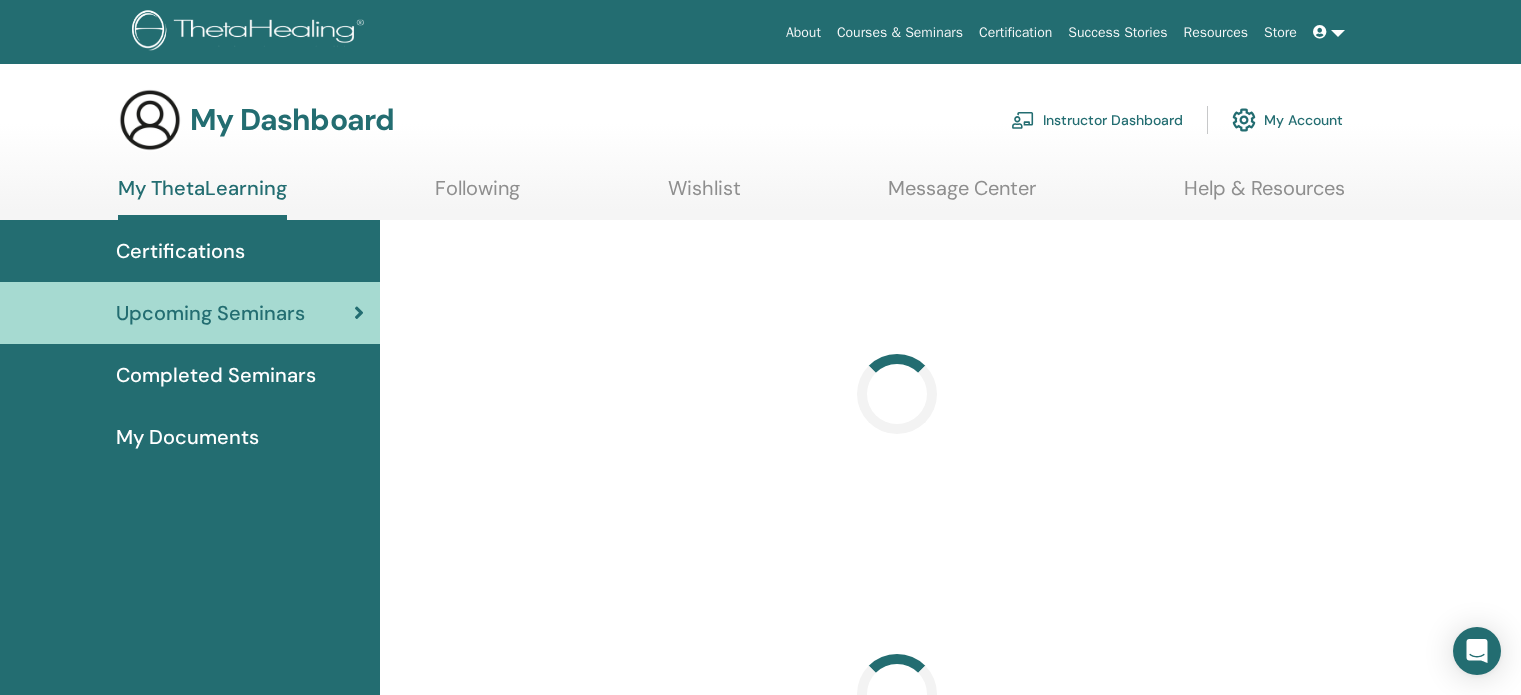 scroll, scrollTop: 0, scrollLeft: 0, axis: both 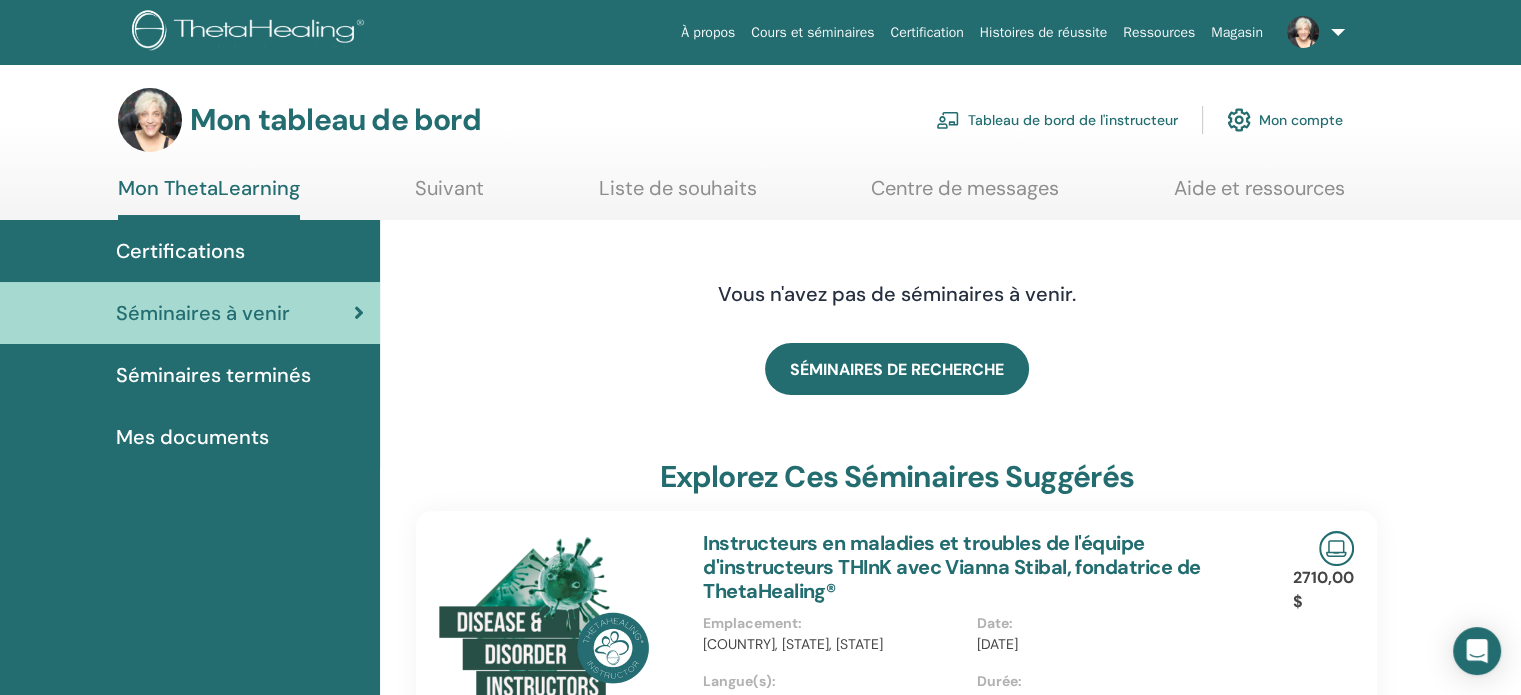 click on "Mon compte" at bounding box center [1301, 121] 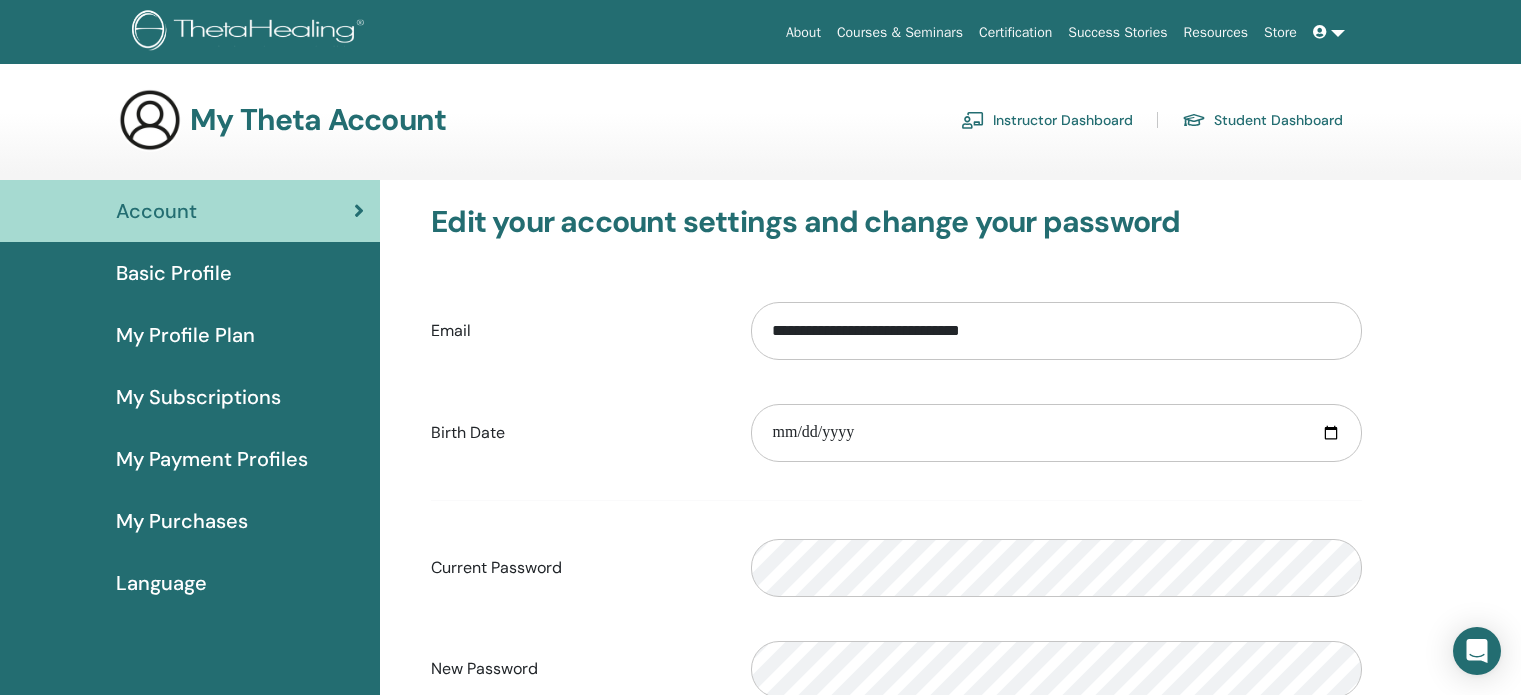scroll, scrollTop: 0, scrollLeft: 0, axis: both 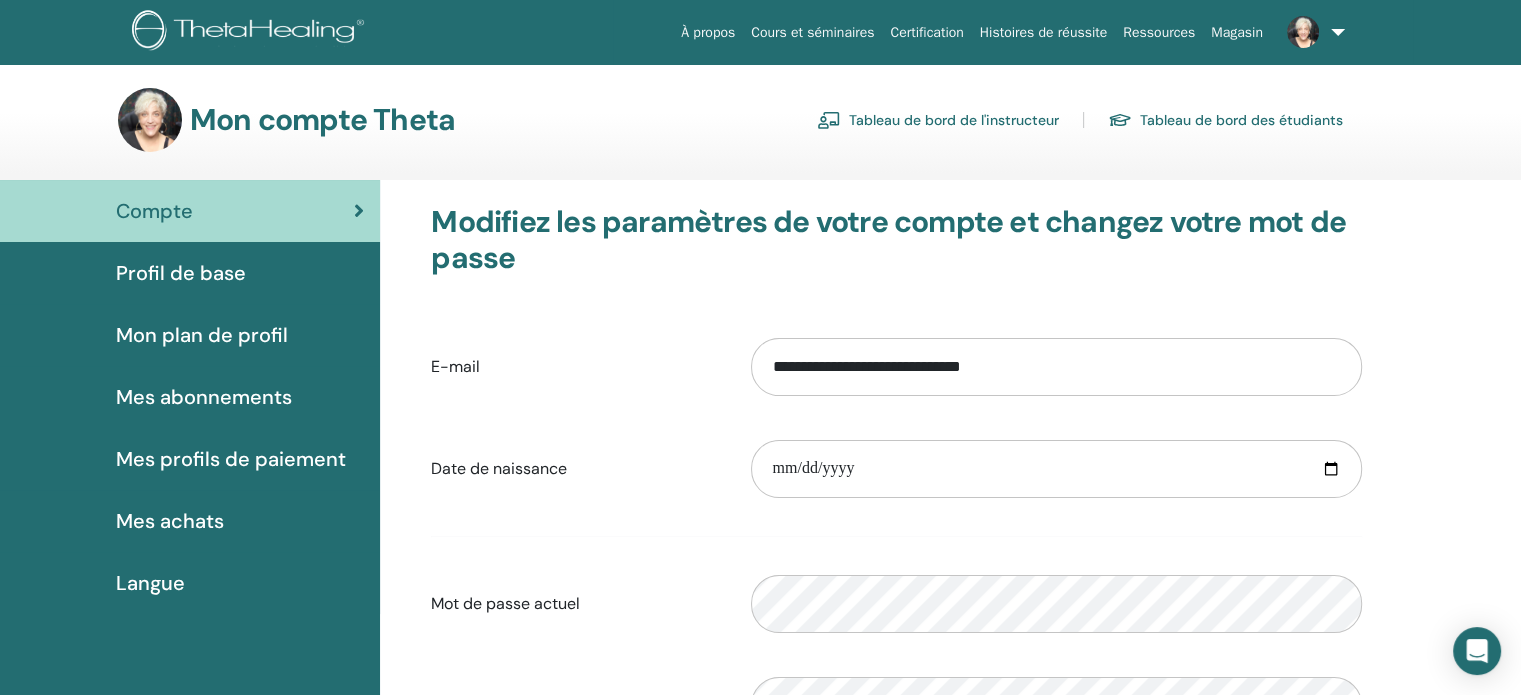 click at bounding box center (1312, 32) 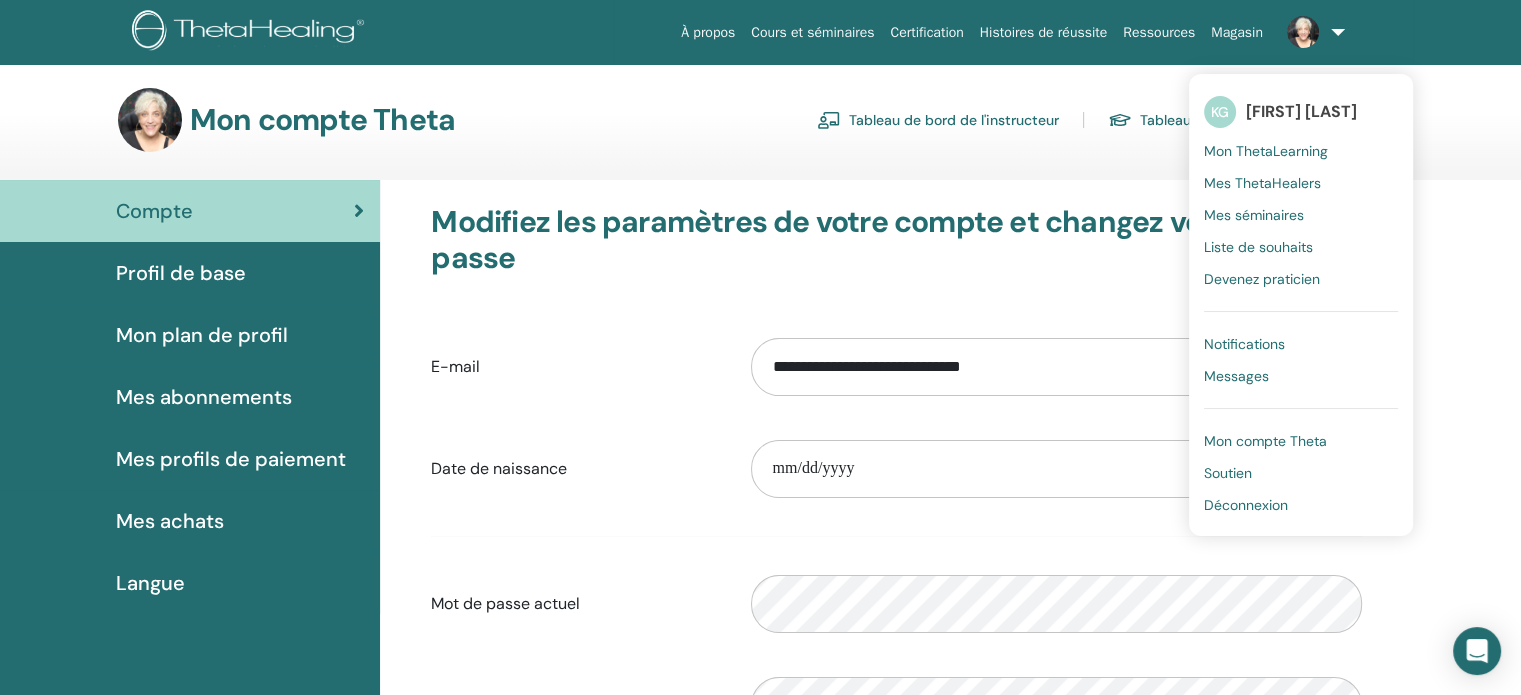 click on "Mes ThetaHealers" at bounding box center (1262, 183) 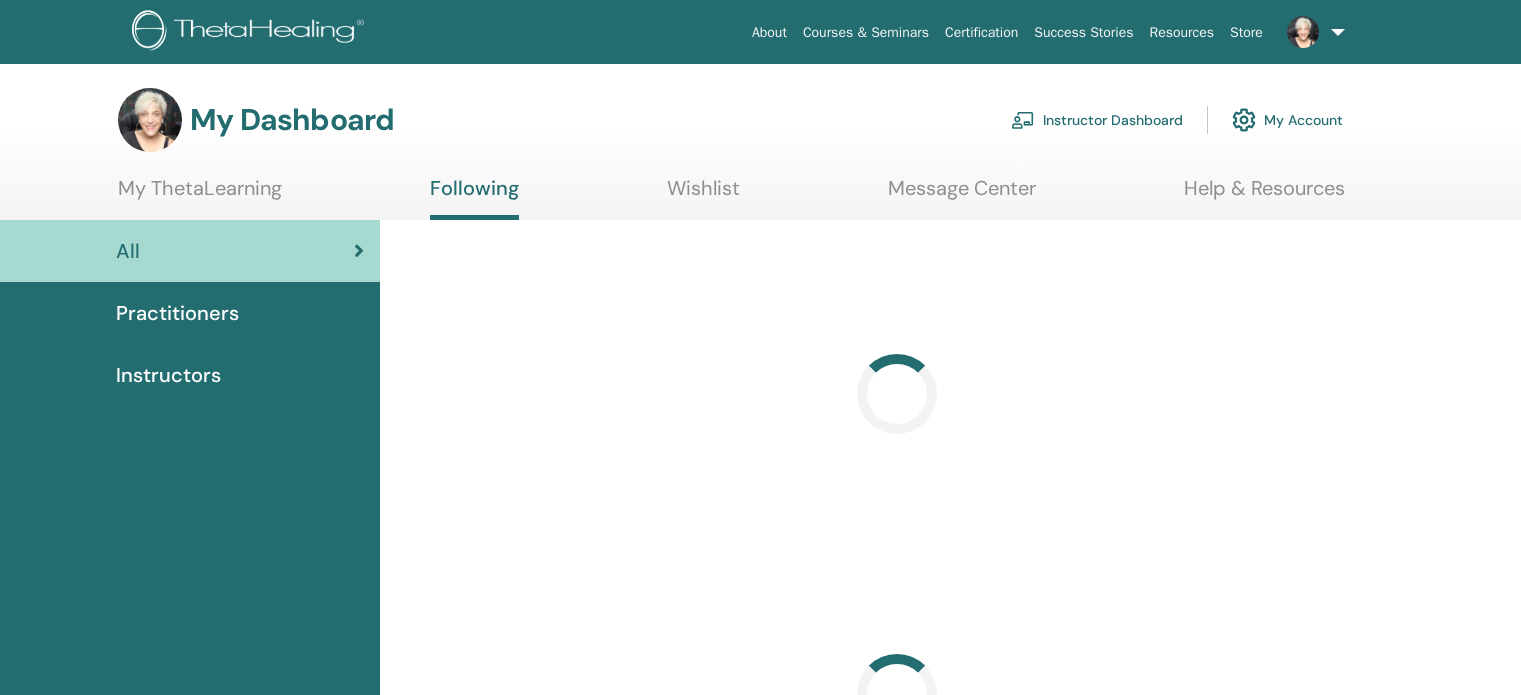 scroll, scrollTop: 0, scrollLeft: 0, axis: both 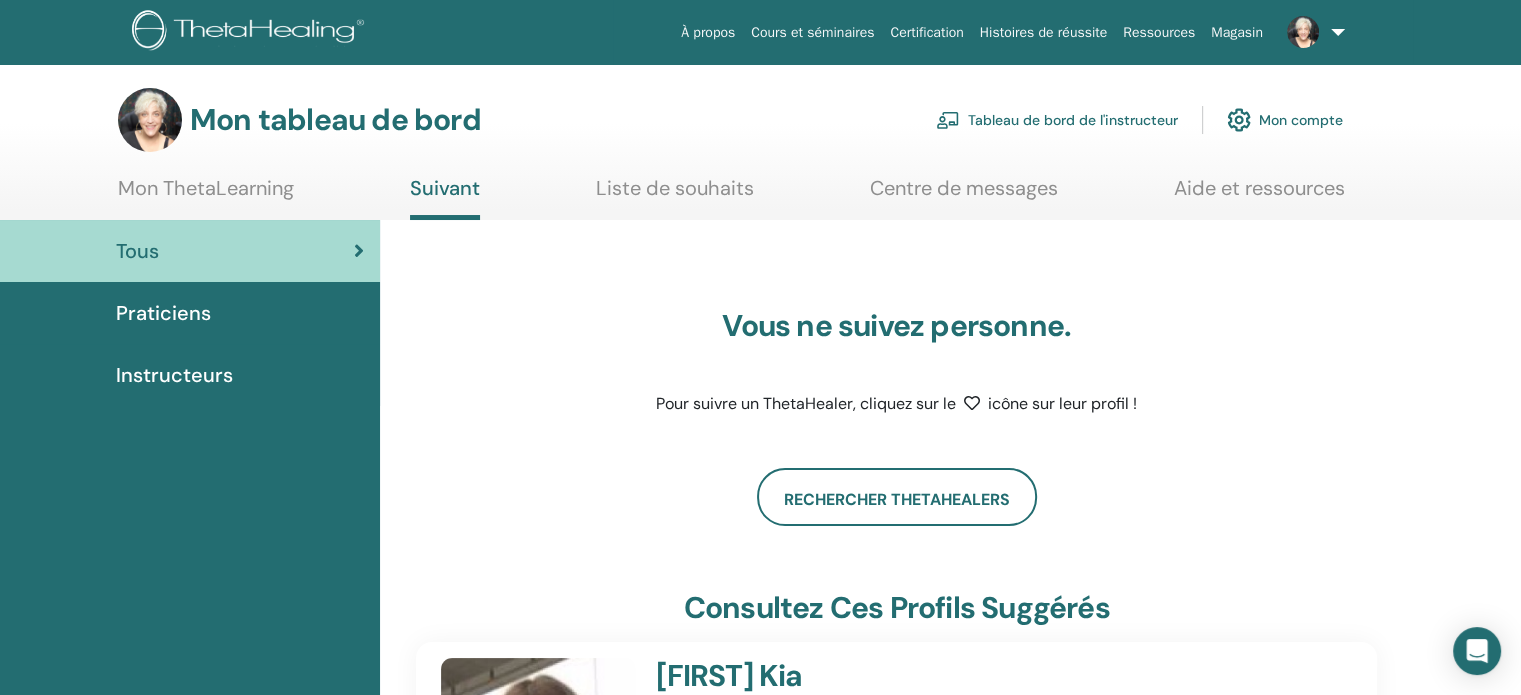 click at bounding box center [1312, 32] 